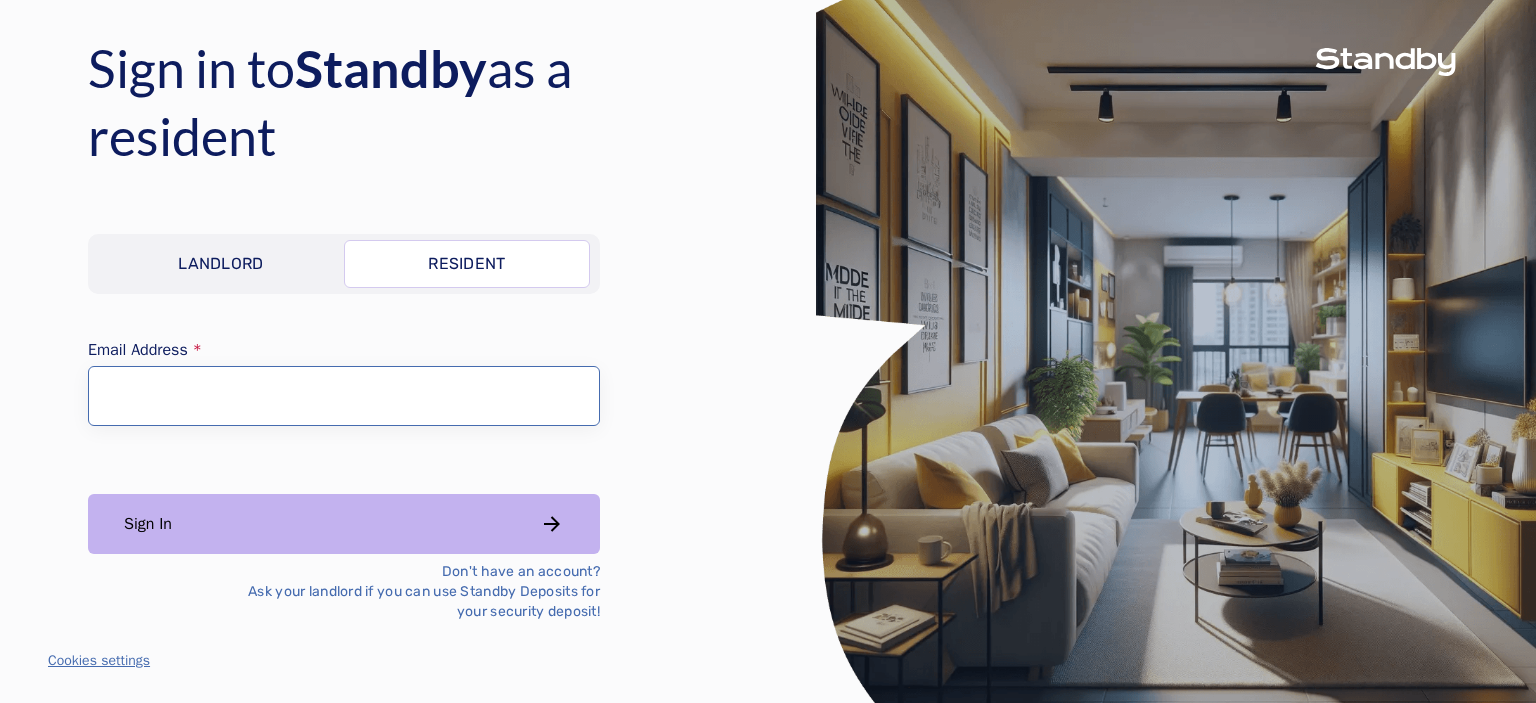 scroll, scrollTop: 0, scrollLeft: 0, axis: both 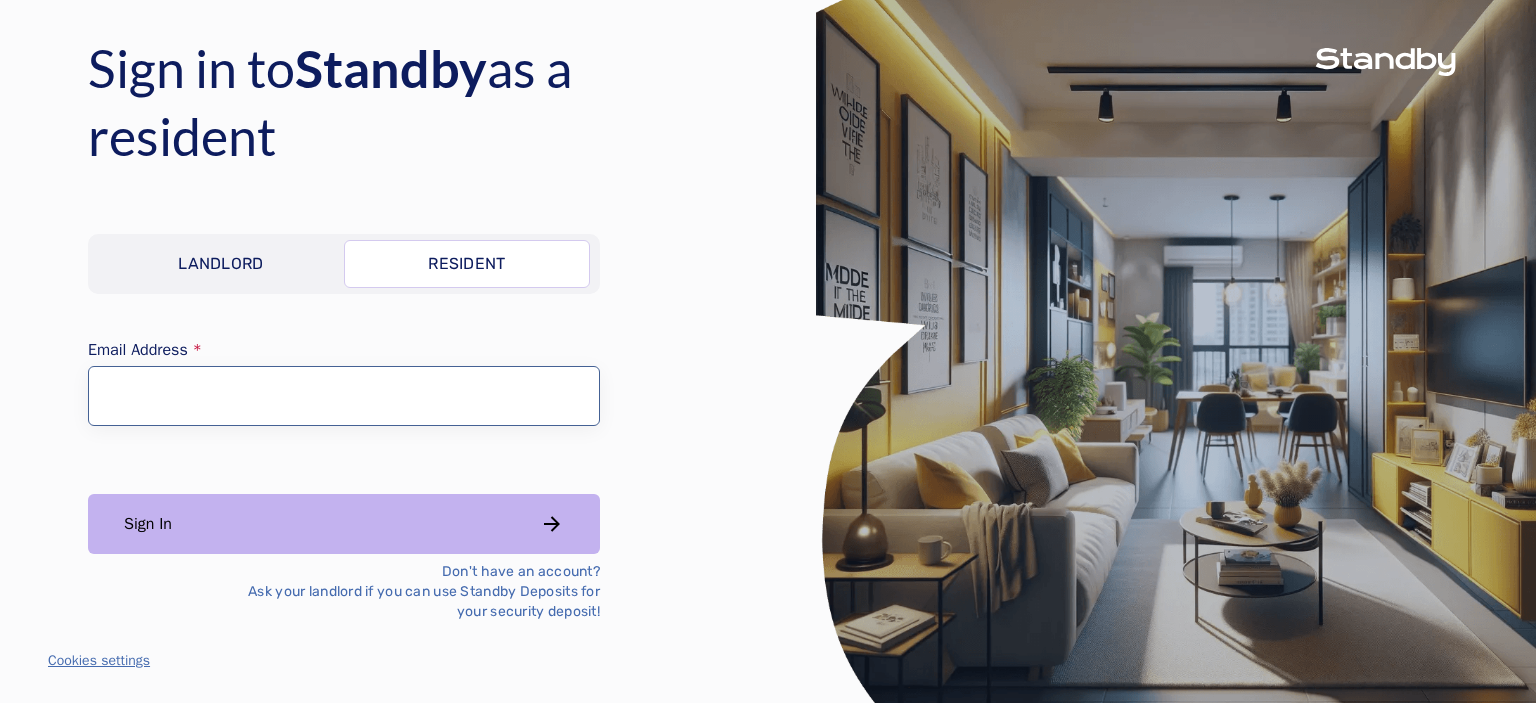 click on "Email Address" at bounding box center (344, 396) 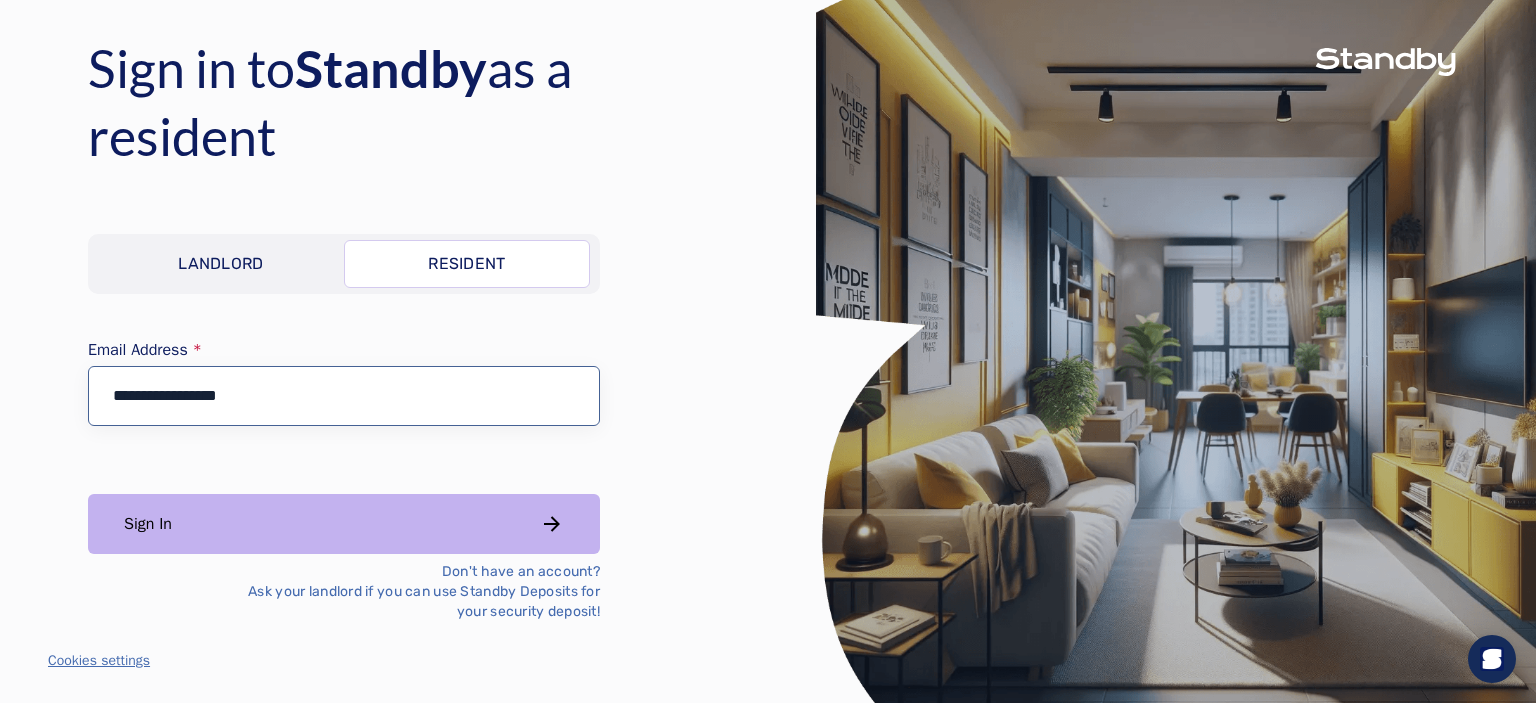 type on "**********" 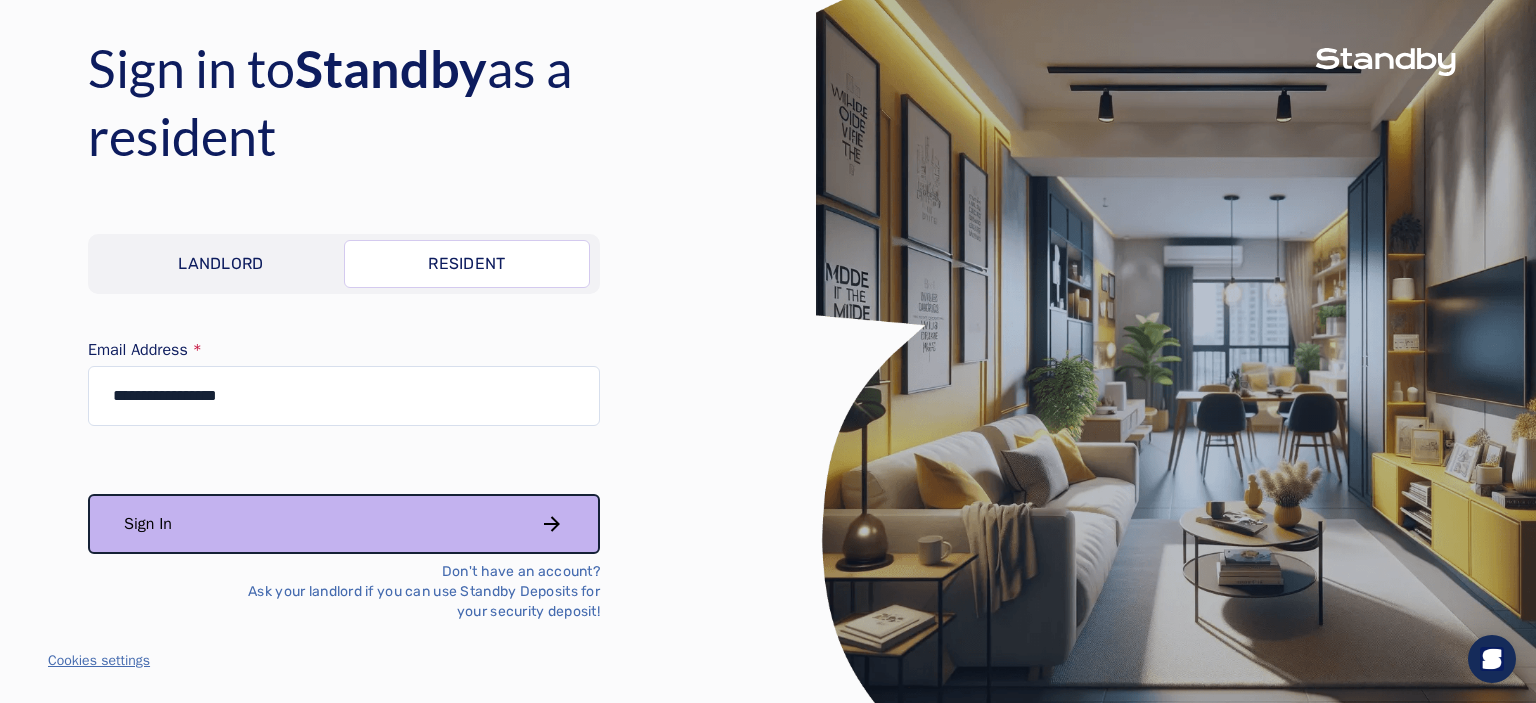 click on "Sign In" at bounding box center (344, 524) 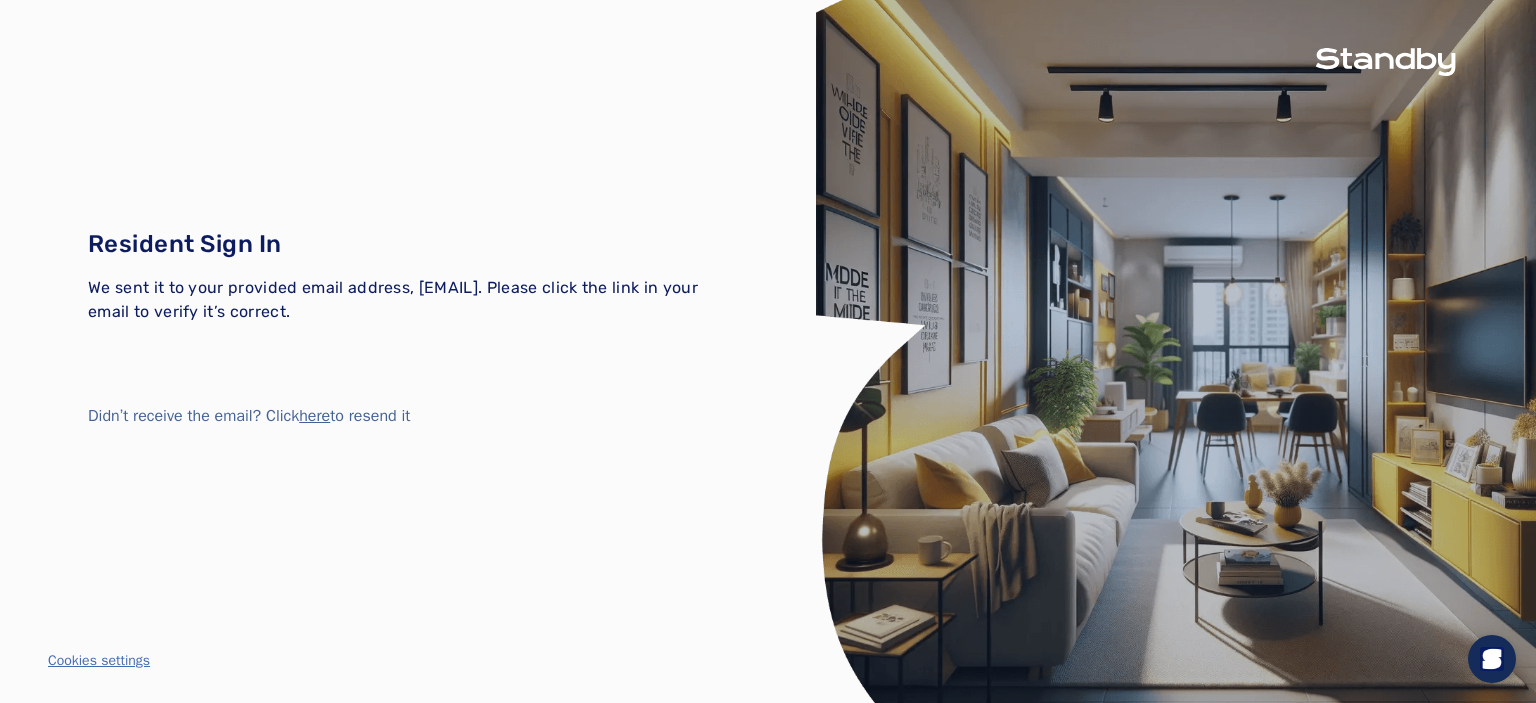 click at bounding box center [408, 114] 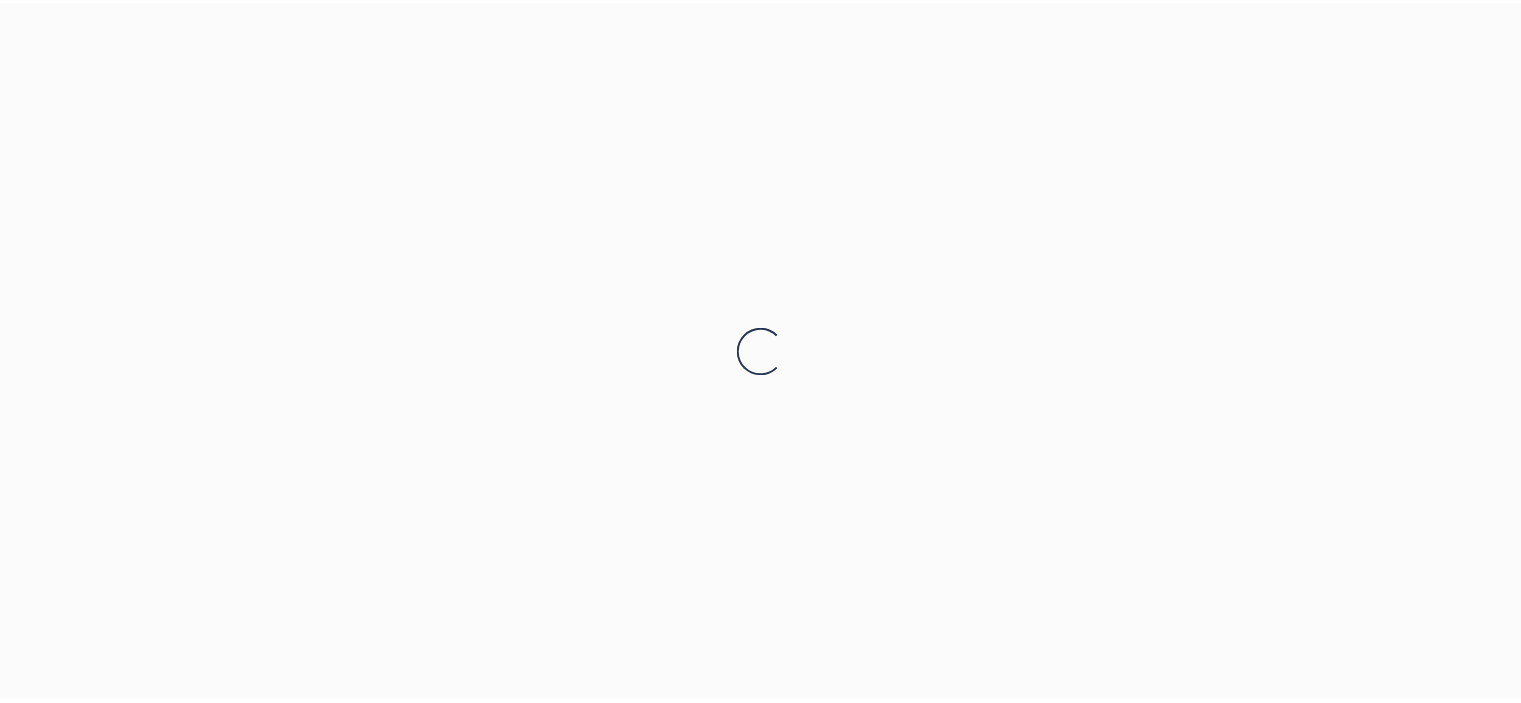 scroll, scrollTop: 0, scrollLeft: 0, axis: both 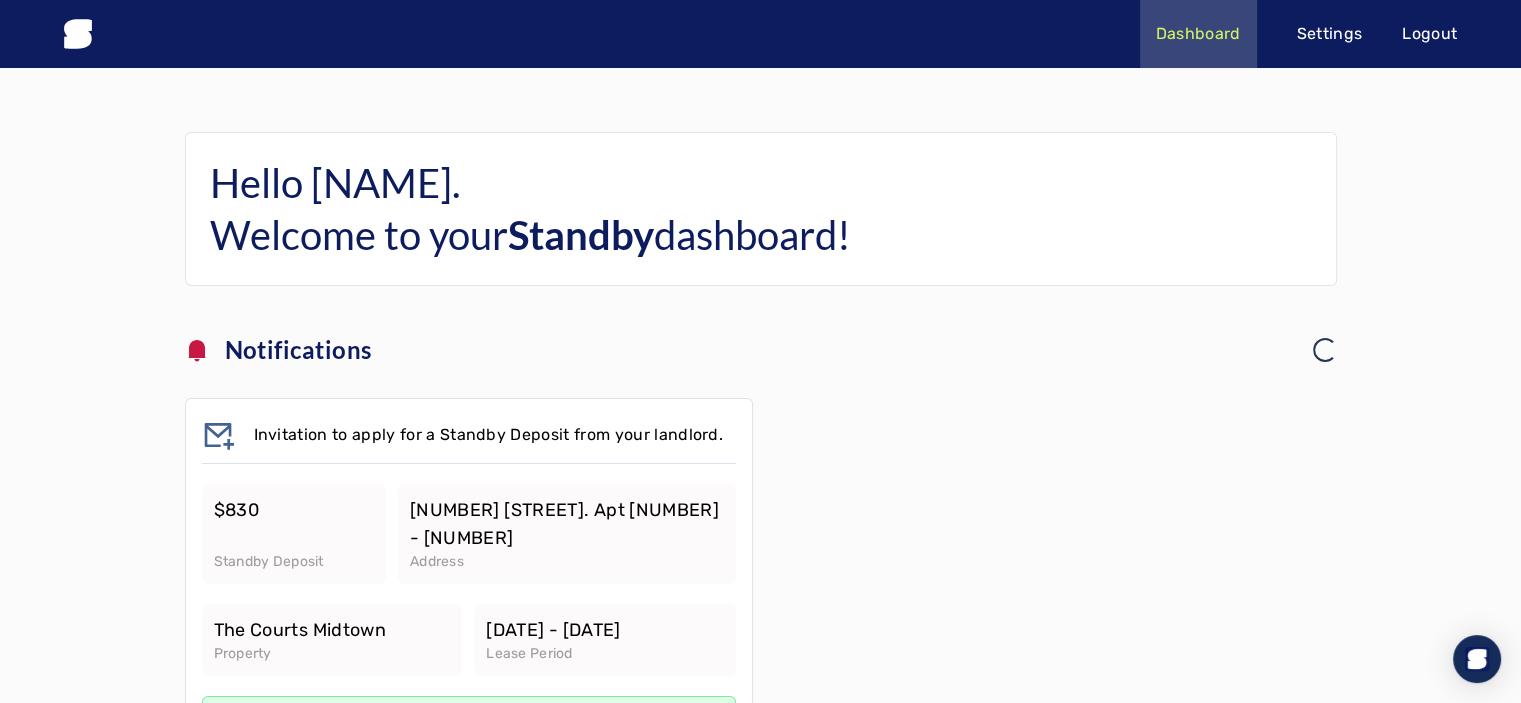 click on "Notifications" at bounding box center [761, 350] 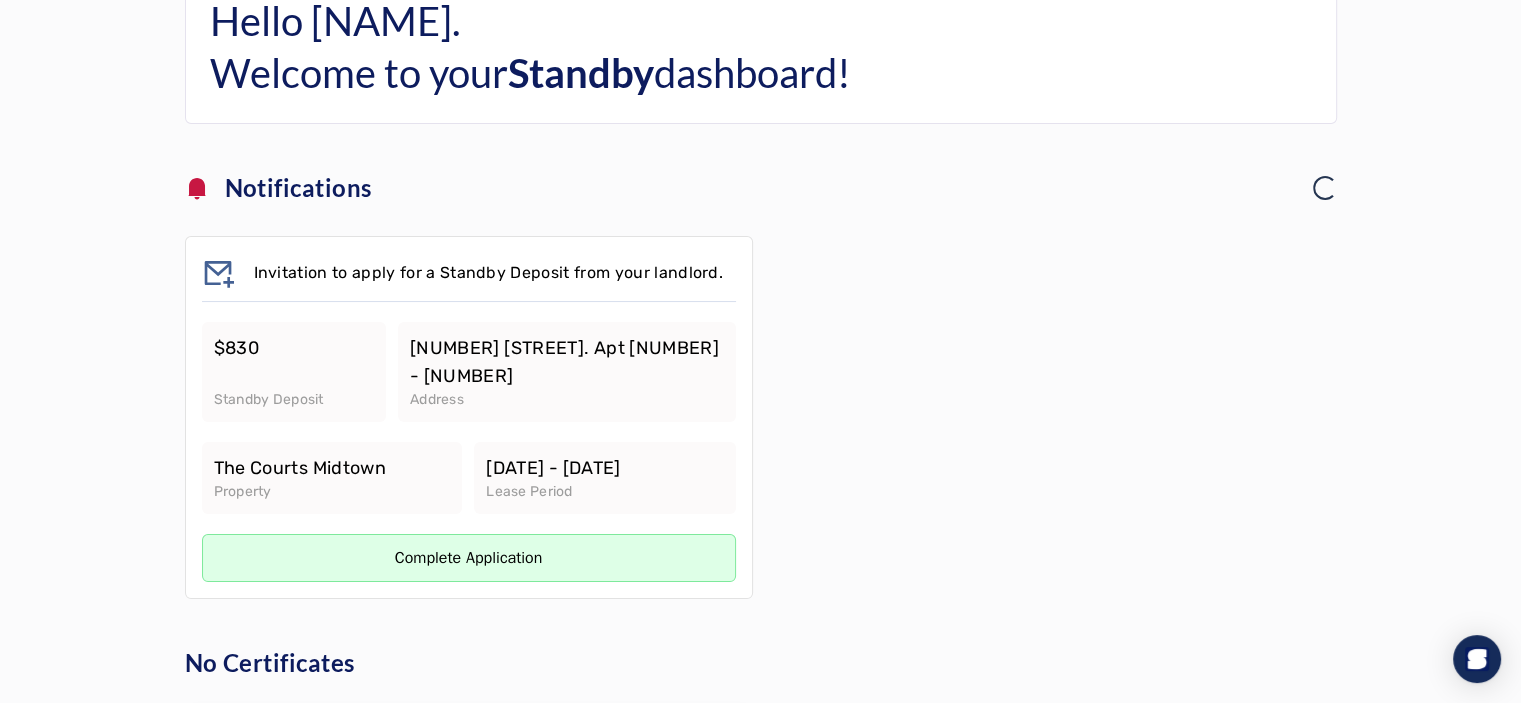 scroll, scrollTop: 240, scrollLeft: 0, axis: vertical 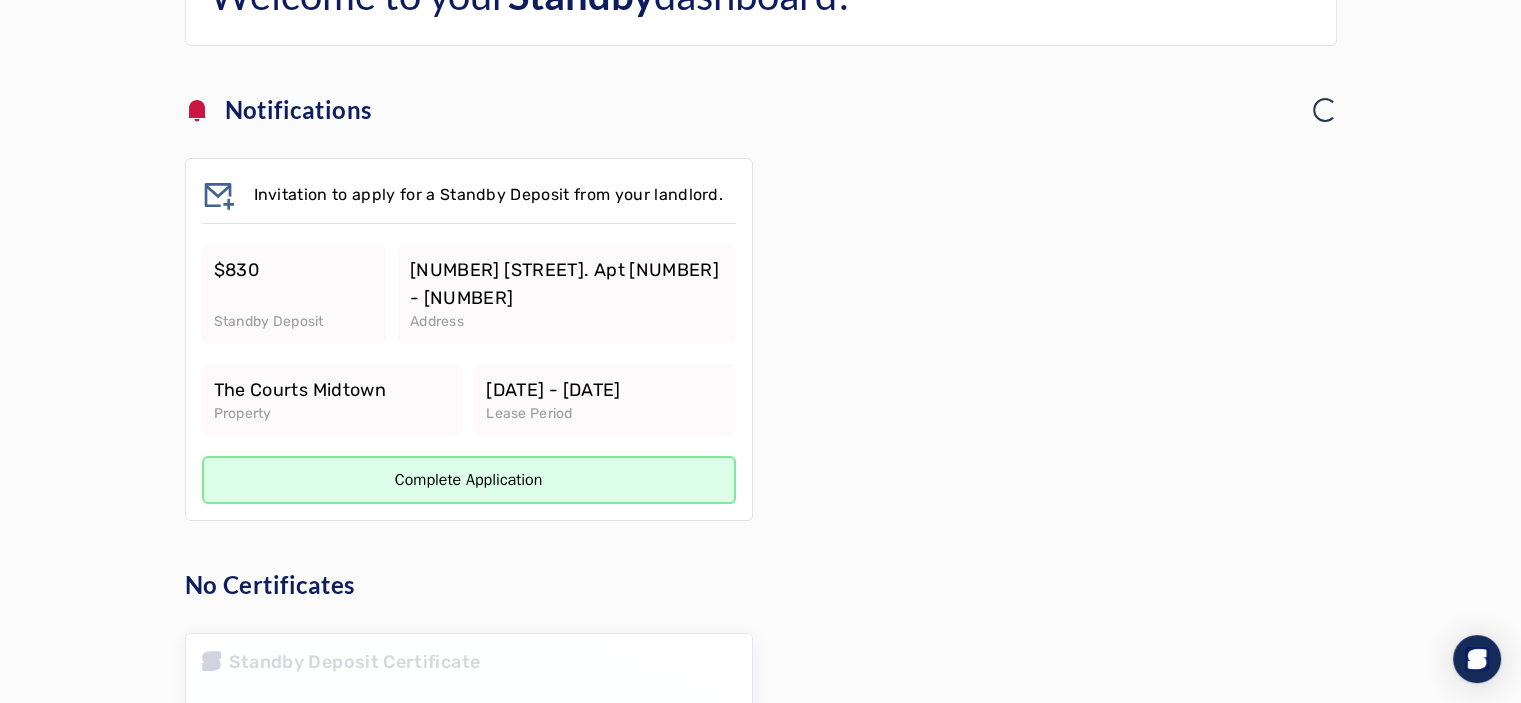 click on "Complete Application" at bounding box center [469, 480] 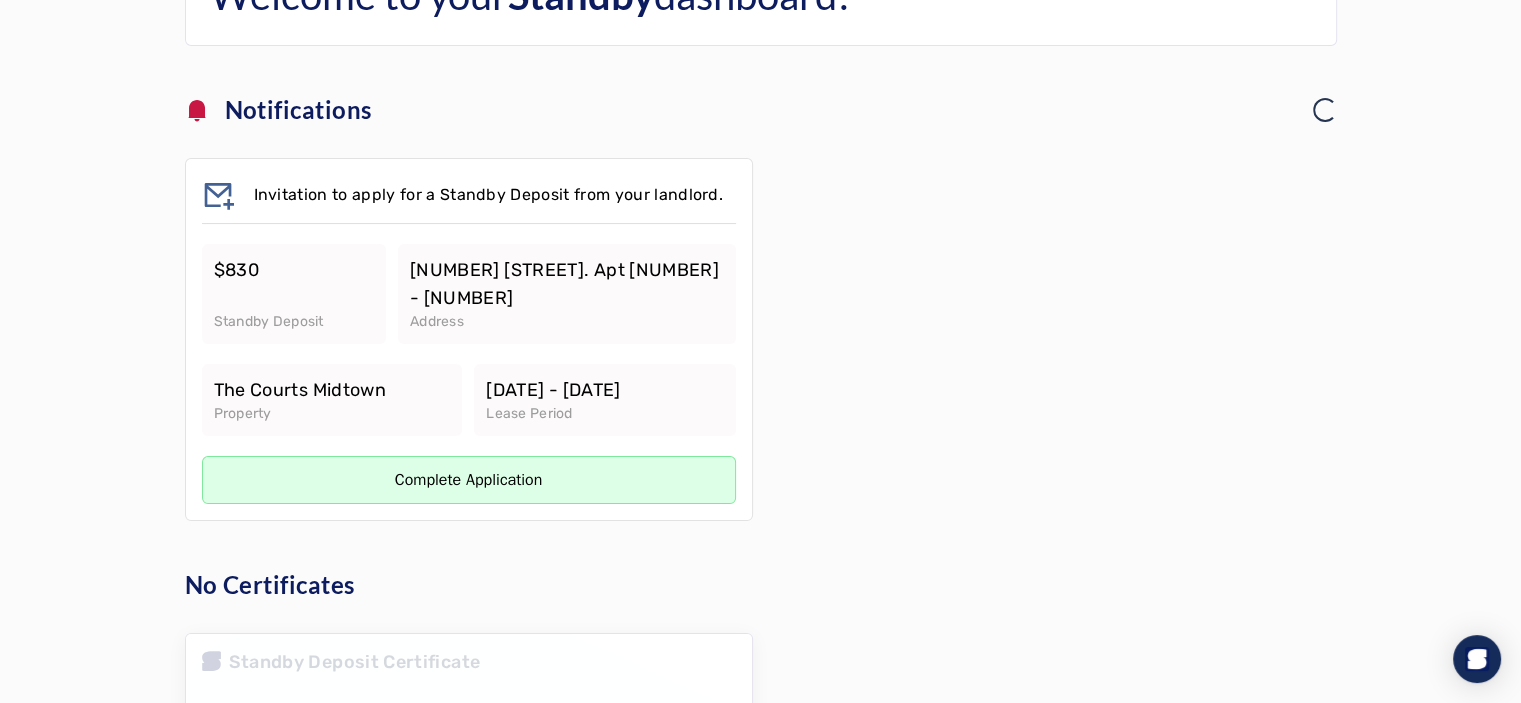 scroll, scrollTop: 0, scrollLeft: 0, axis: both 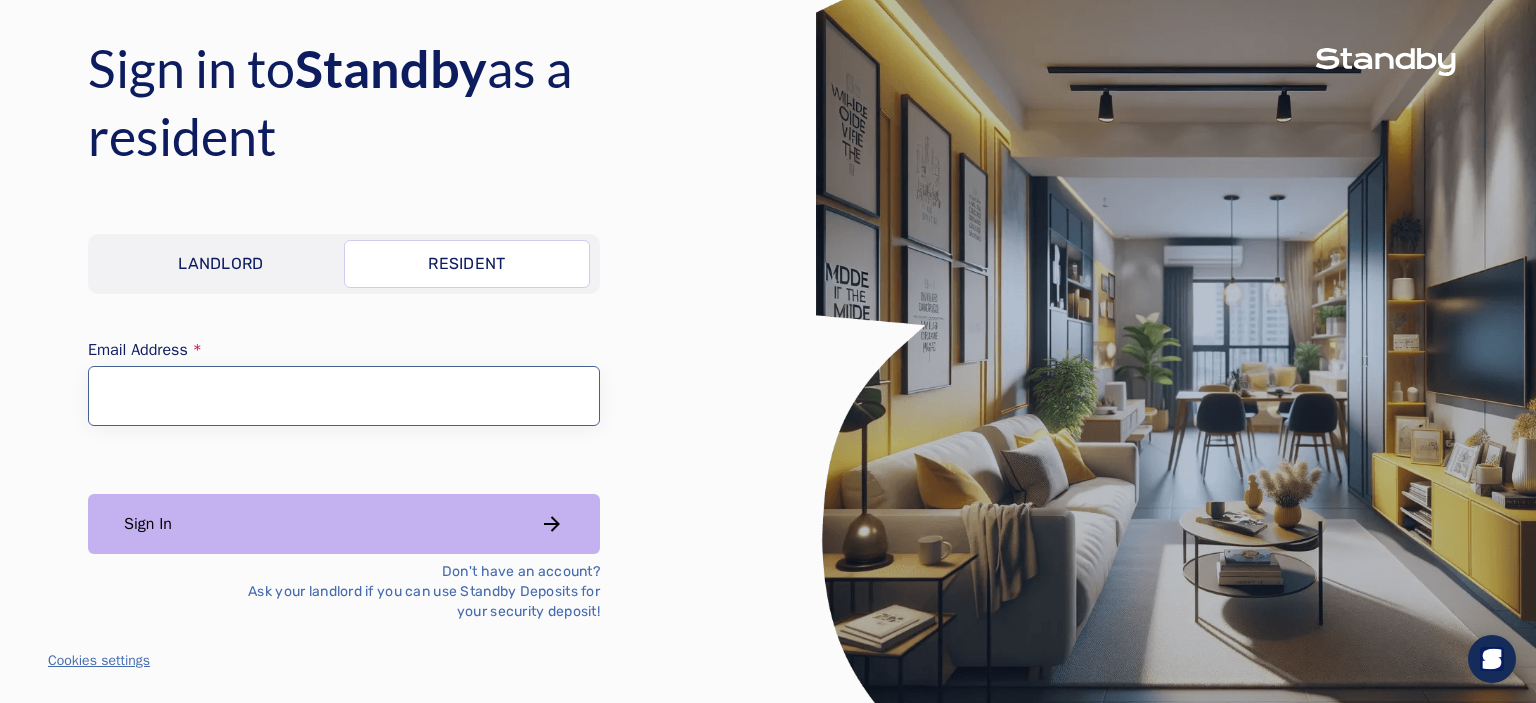 click on "Email Address" at bounding box center [344, 396] 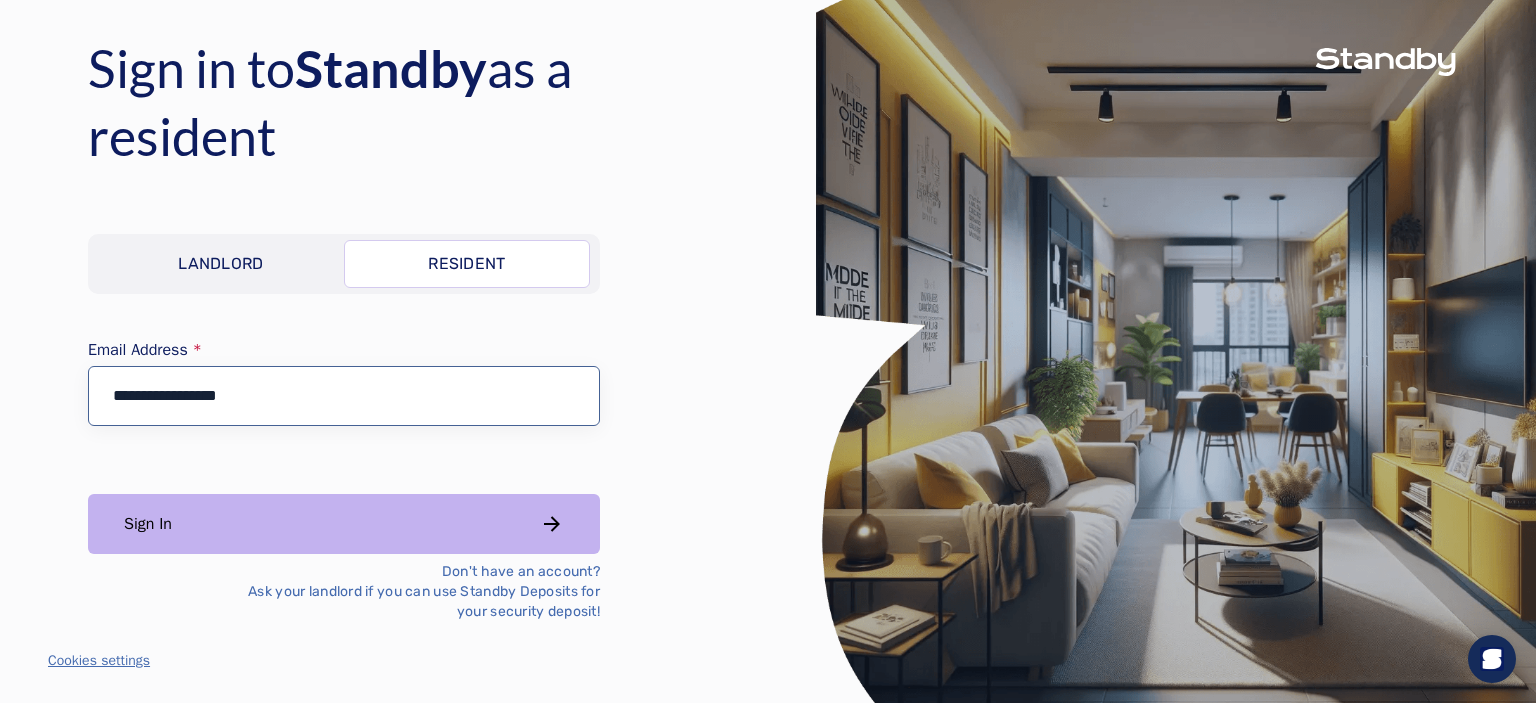 type on "**********" 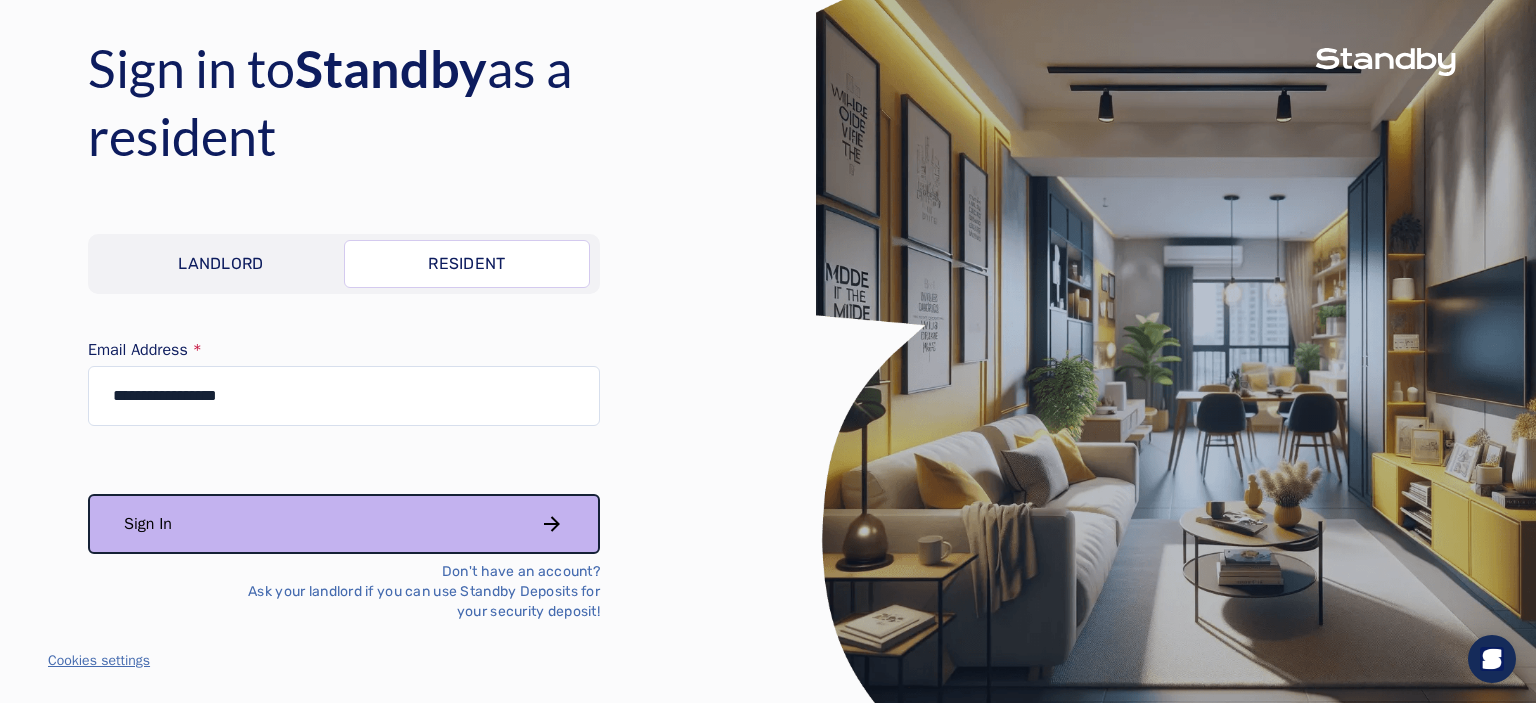 click on "Sign In" at bounding box center (344, 524) 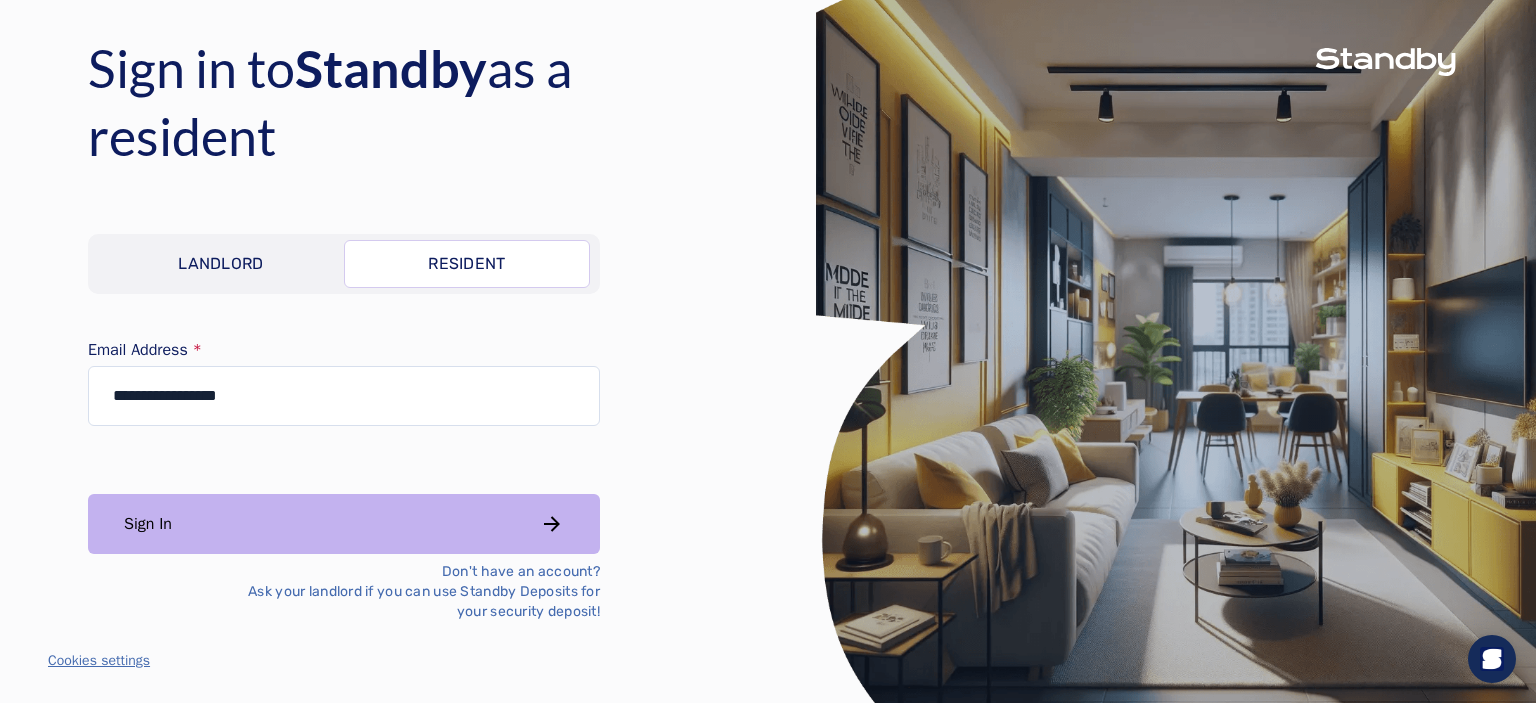 scroll, scrollTop: 0, scrollLeft: 0, axis: both 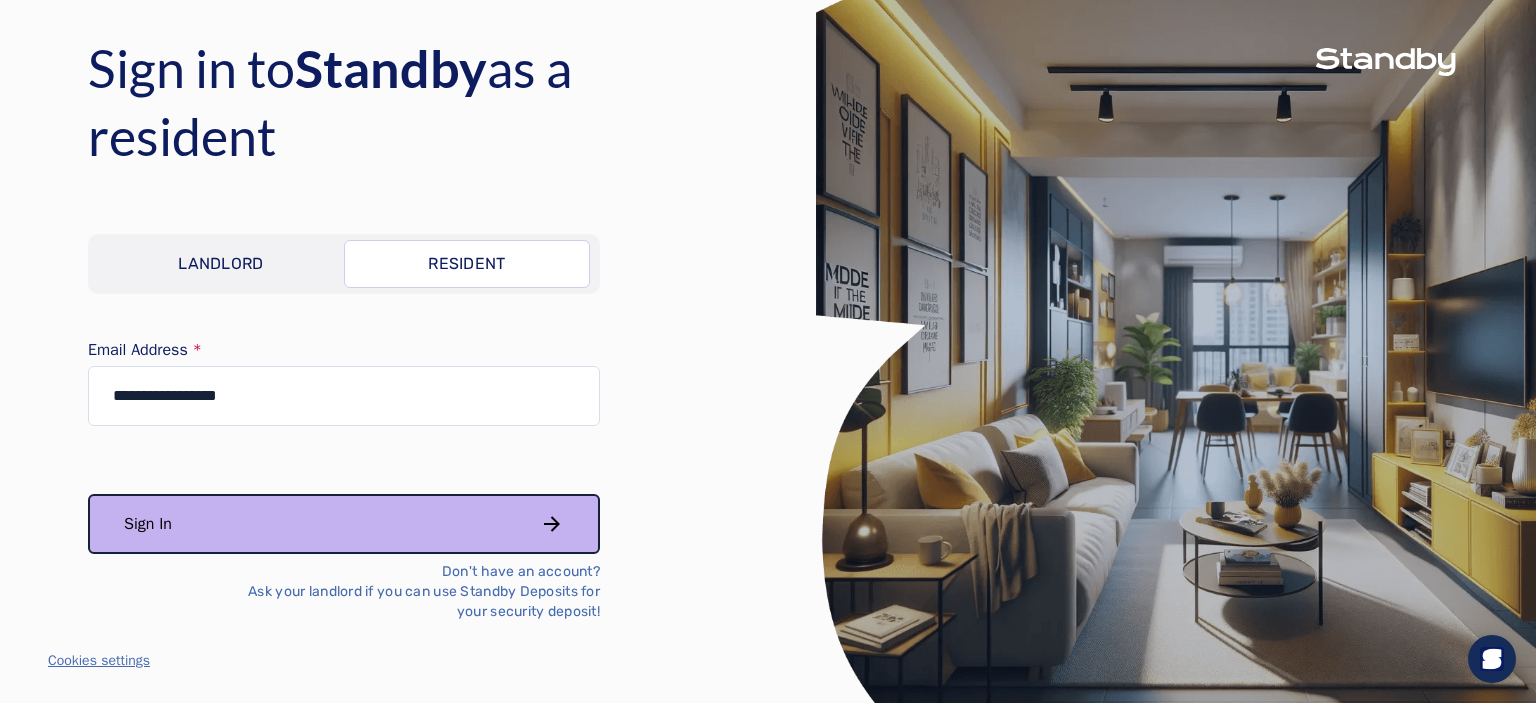 click on "Sign In" at bounding box center (344, 524) 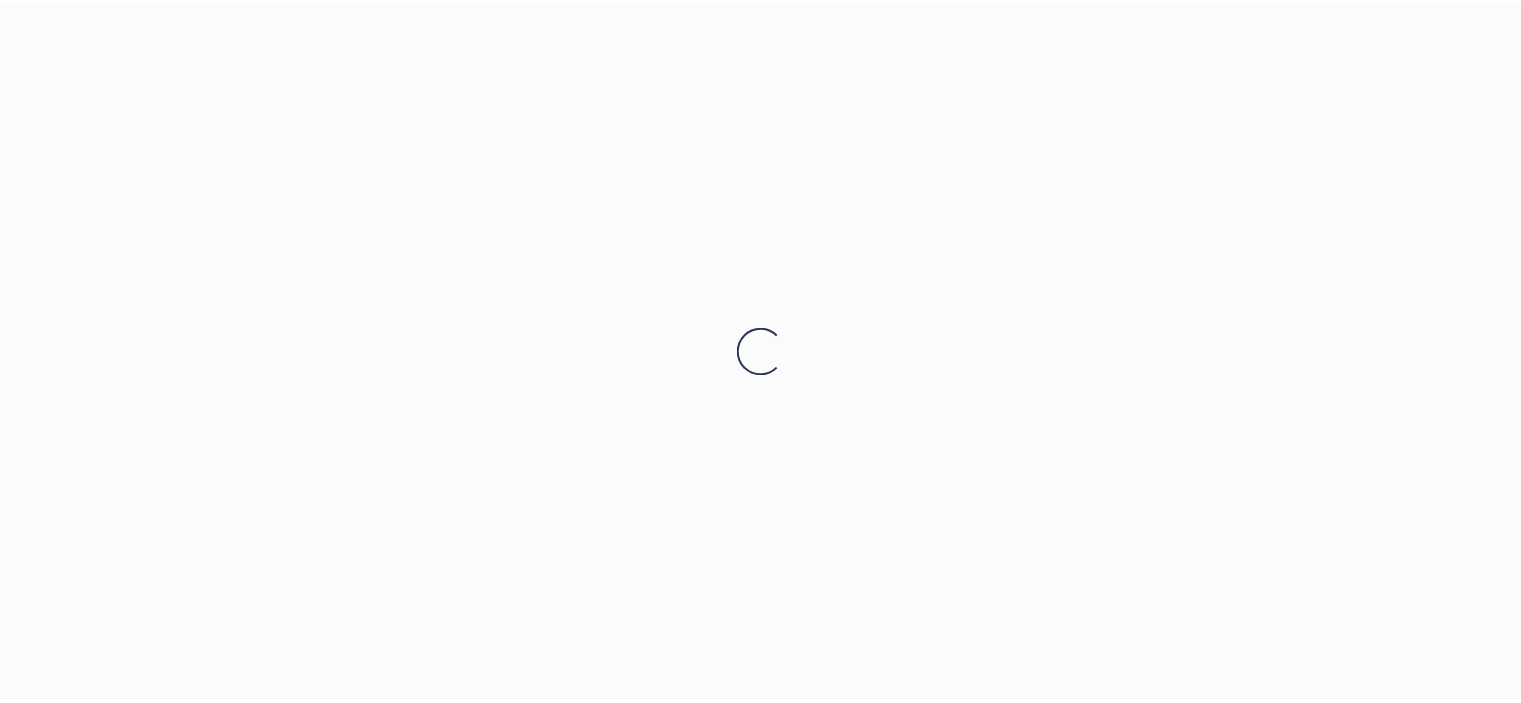 scroll, scrollTop: 0, scrollLeft: 0, axis: both 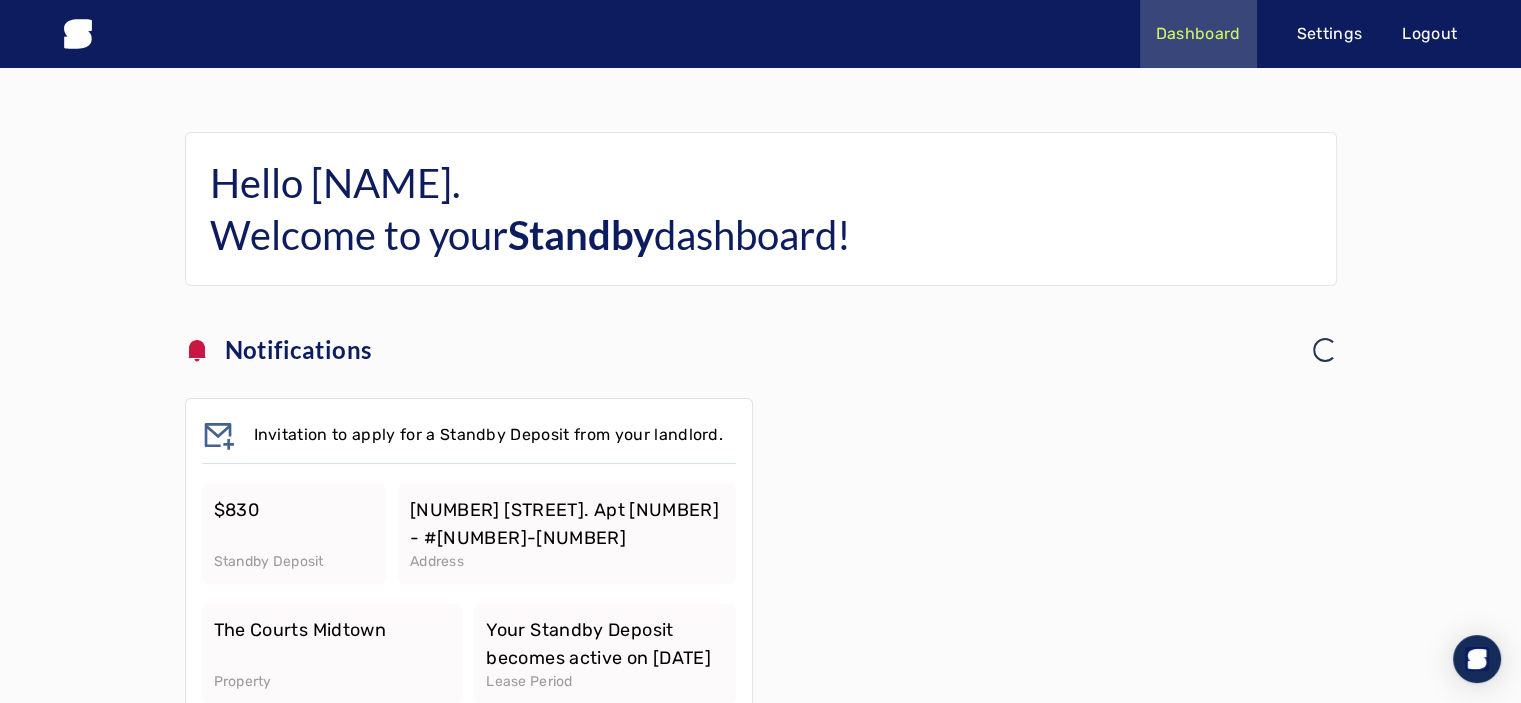 click at bounding box center (1053, 593) 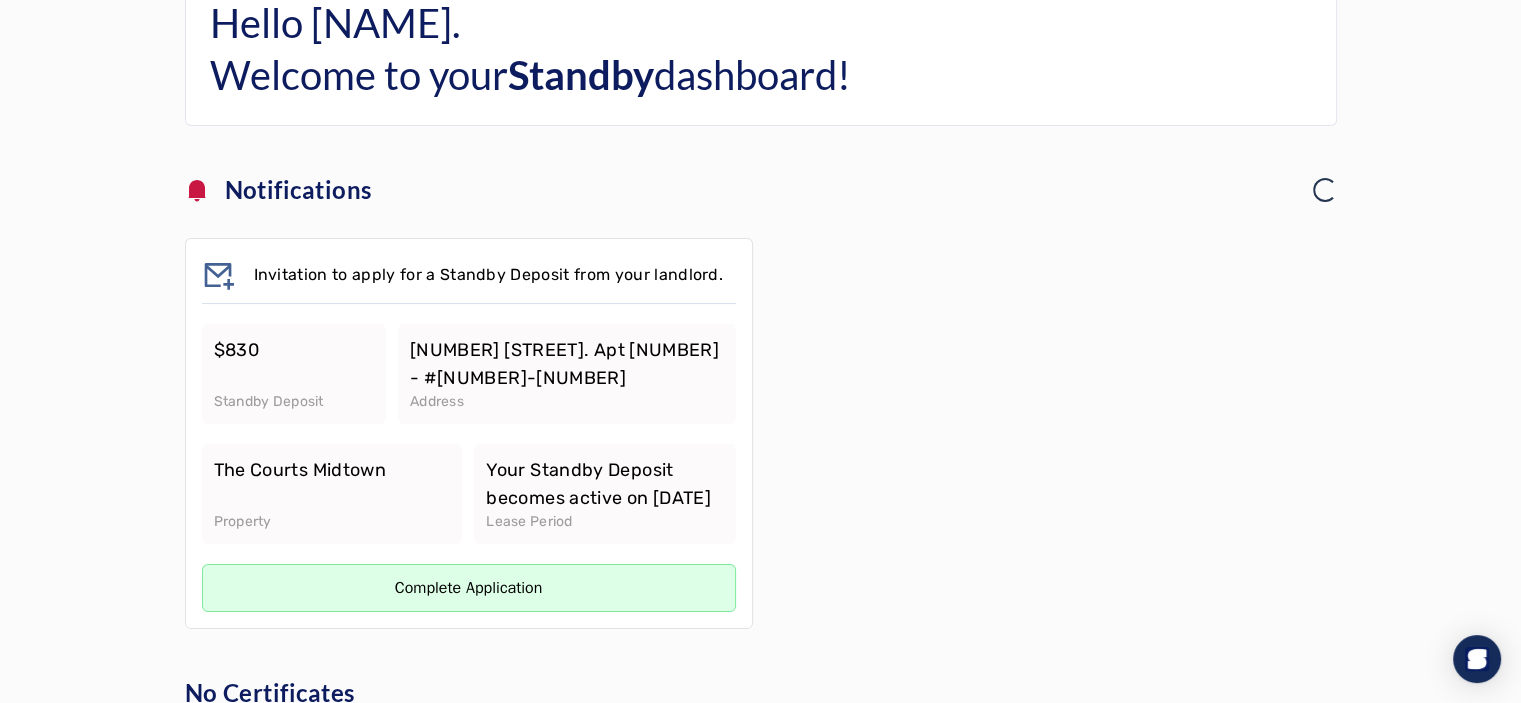 scroll, scrollTop: 200, scrollLeft: 0, axis: vertical 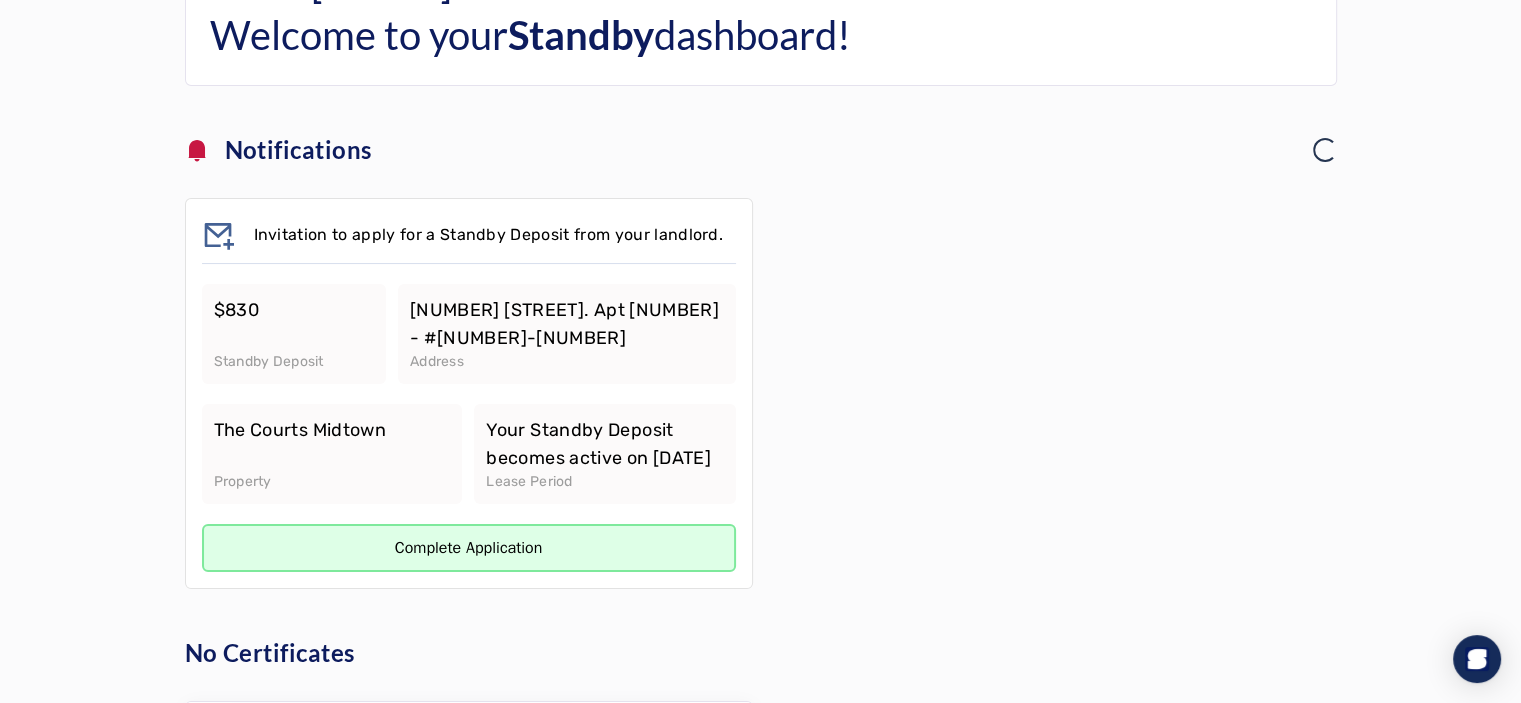 click on "Complete Application" at bounding box center [469, 548] 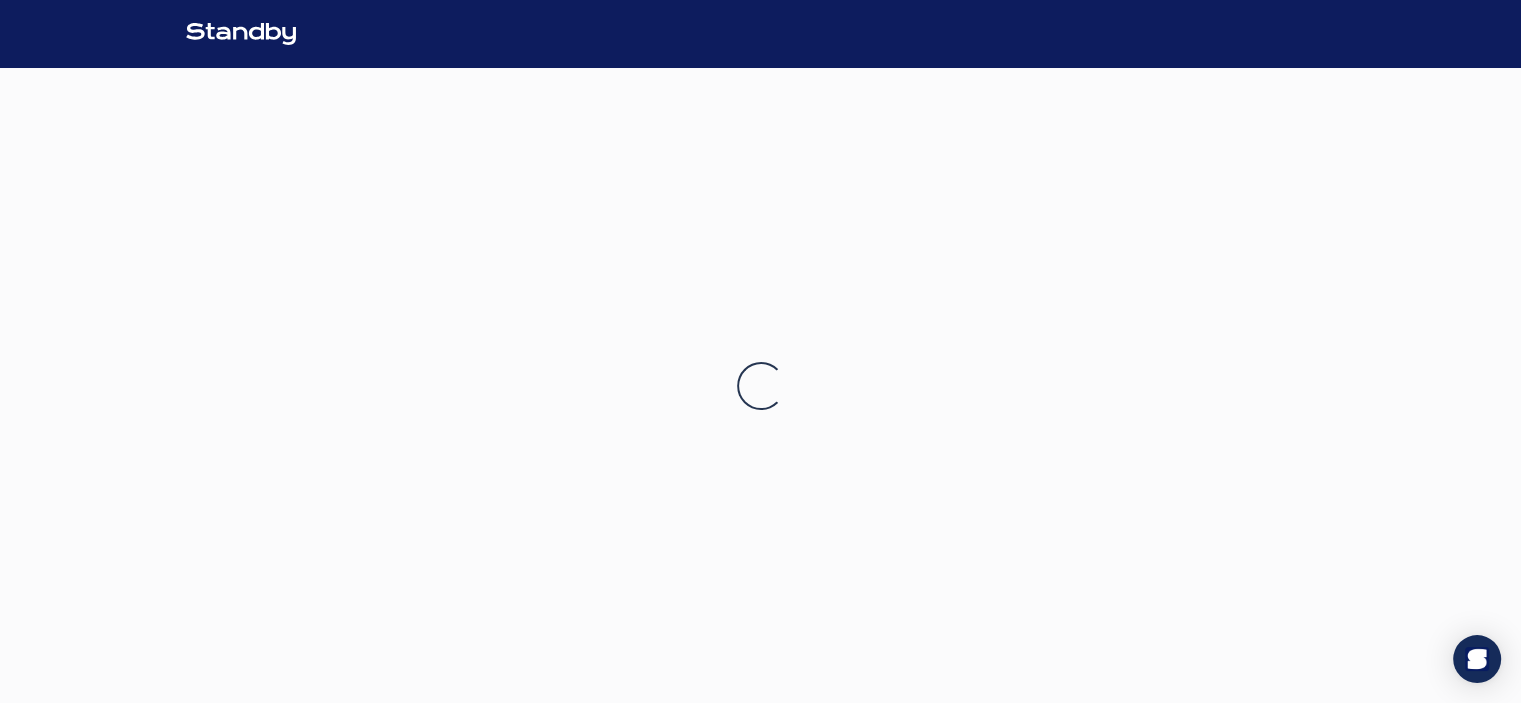 scroll, scrollTop: 0, scrollLeft: 0, axis: both 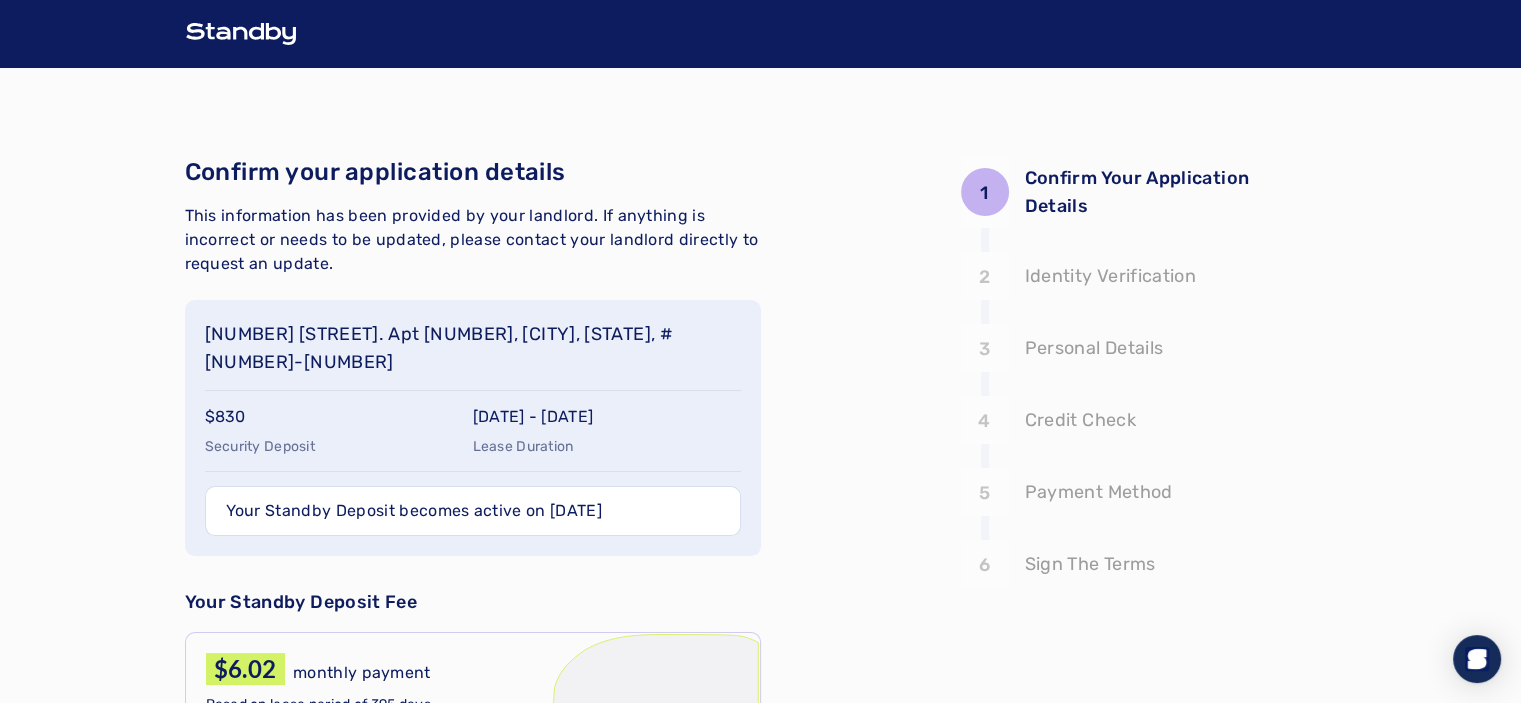 click on "1 Confirm Your Application Details 2 3 4 5 6 Confirm your application details This information has been provided by your landlord. If anything is incorrect or needs to be updated, please contact your landlord directly to request an update. [NUMBER] [STREET] Apt [NUMBER], [CITY], [STATE], #[POSTAL_CODE] $[NUMBER] Security Deposit [MONTH] [DAY], [YEAR] - [MONTH] [DAY], [YEAR] Lease Duration Your Standby Deposit becomes active on [MONTH] [DAY], [YEAR] Your Standby Deposit Fee $[NUMBER] monthly payment Based on lease period of 395 days or $[NUMBER] one time payment For the entire lease period of 395 days In the next step, we will check your credit to determine your eligibility for a Standby Deposit. This will not affect your credit score. I consent to  E-sign Consent By clicking on the “Continue” button below you agree to our   terms of service  and  privacy policy Continue 1 Confirm Your Application Details [NUMBER] [STREET] Apt [NUMBER] [CITY], [STATE] Deposit Amount: $[NUMBER] [MONTH]/[DAY]/[YEAR] - [MONTH]/[DAY]/[YEAR] 2 Identity Verification 3 Personal Details [FIRST] [LAST]  , ,  4" at bounding box center [761, 641] 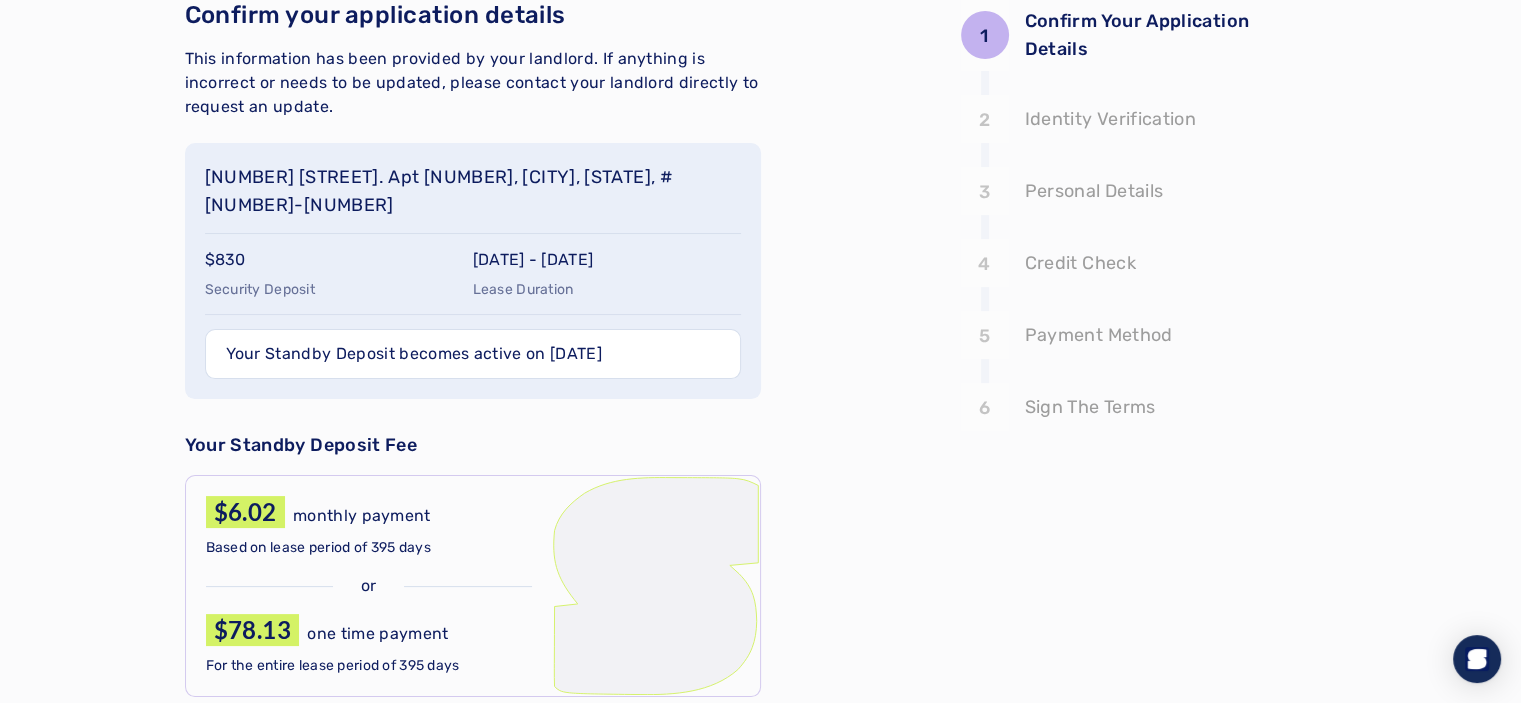 scroll, scrollTop: 162, scrollLeft: 0, axis: vertical 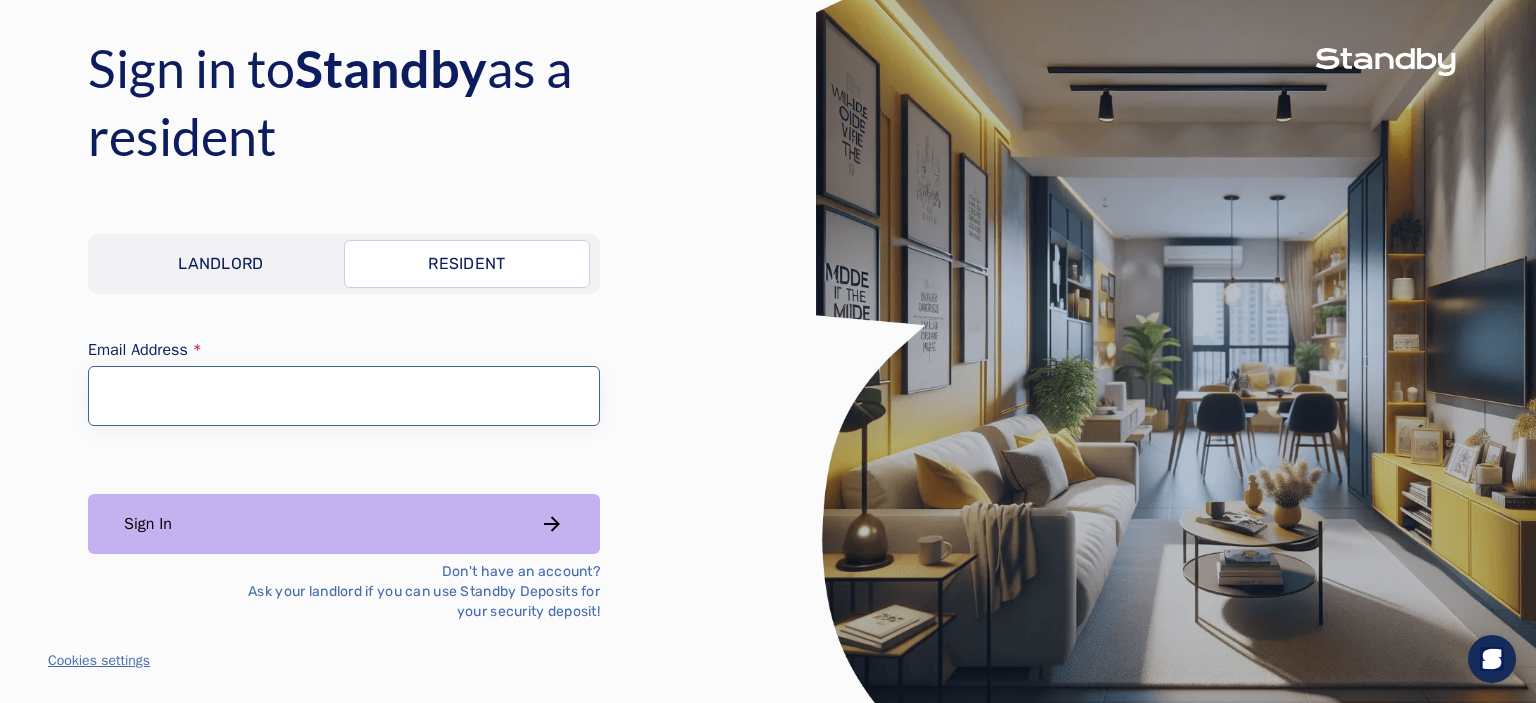 click on "Email Address" at bounding box center [344, 396] 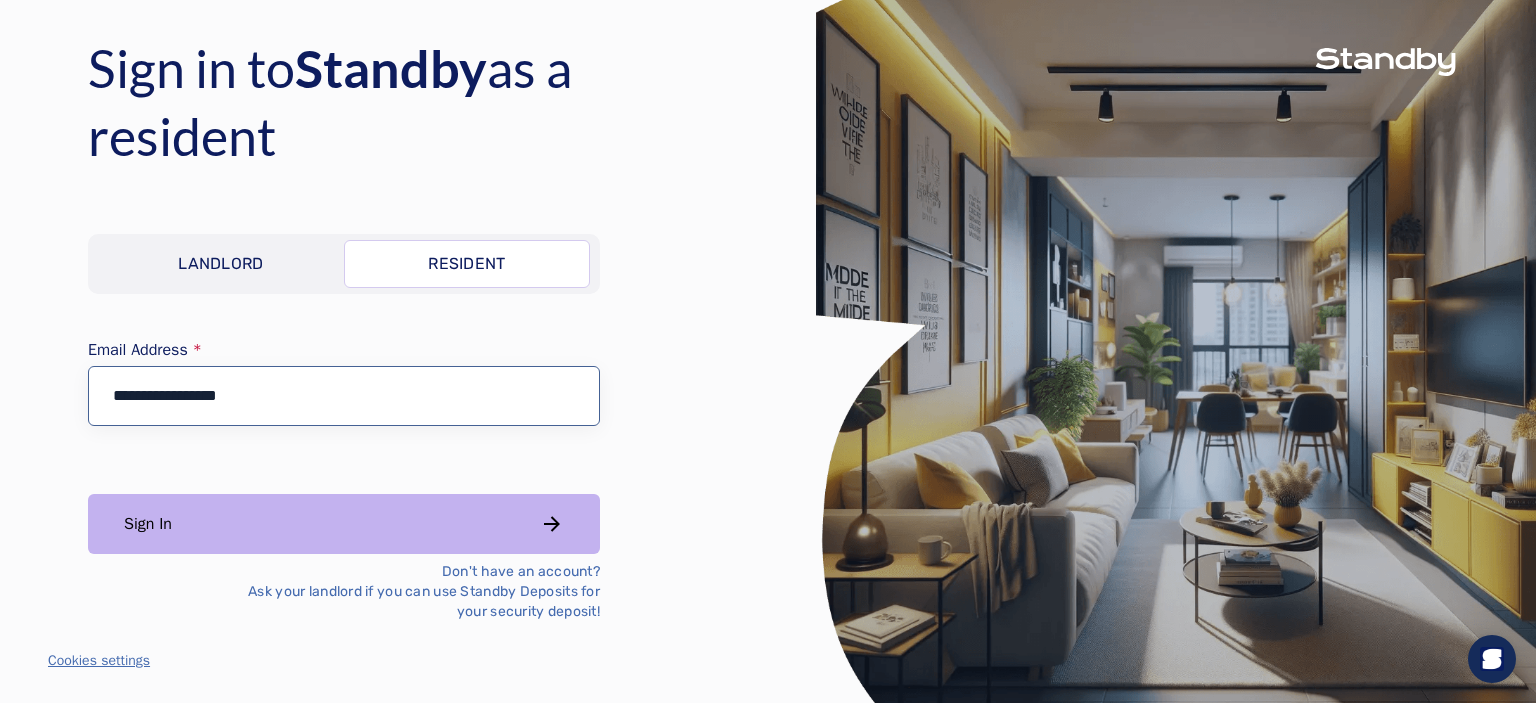 type on "**********" 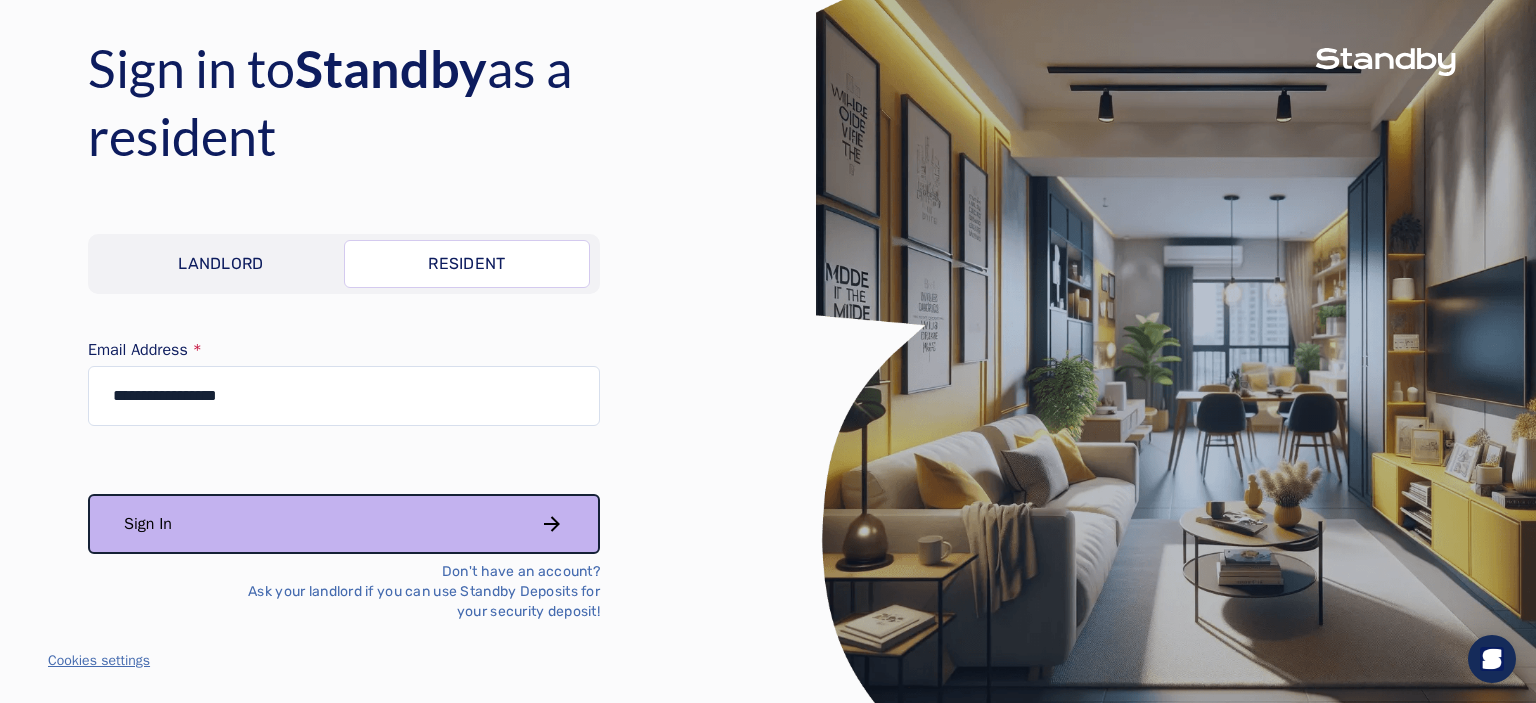 click on "Sign In" at bounding box center (344, 524) 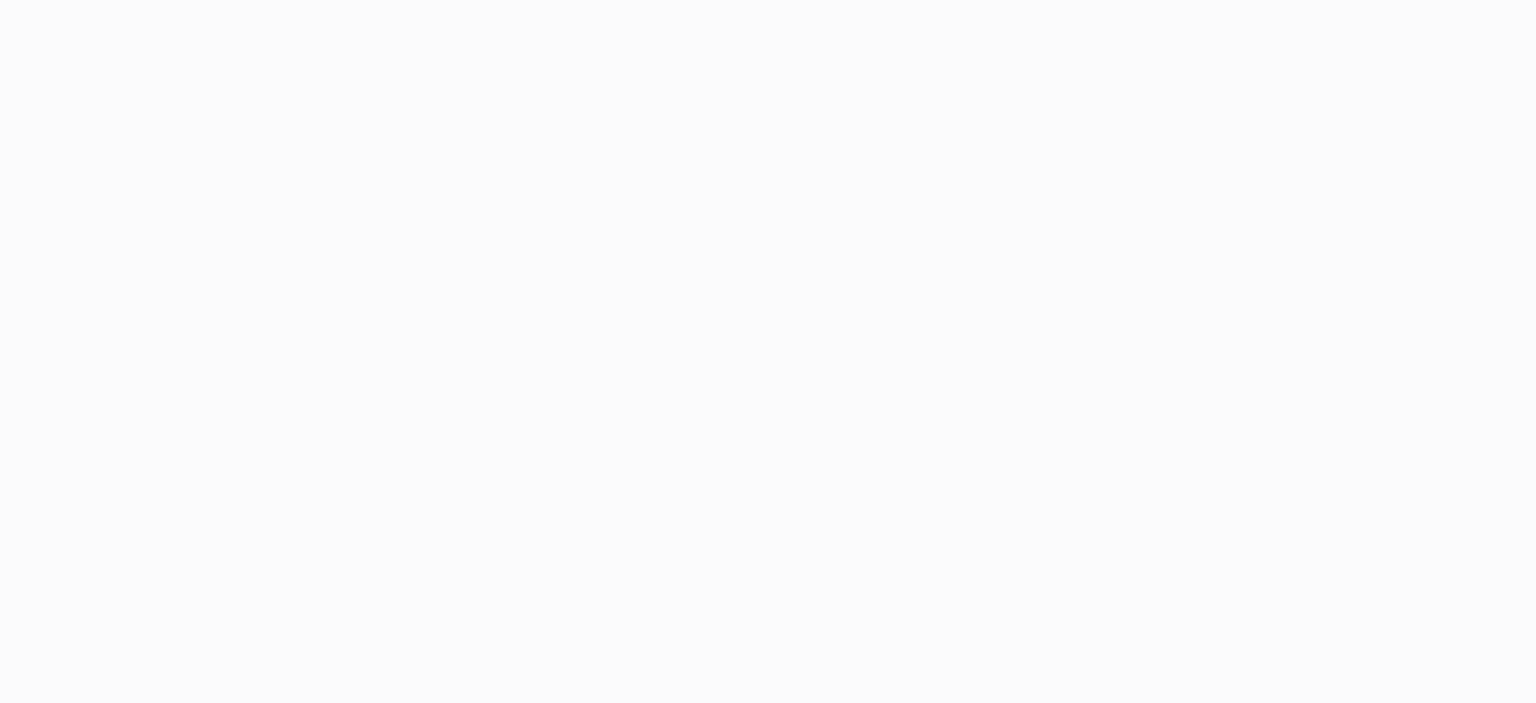 scroll, scrollTop: 0, scrollLeft: 0, axis: both 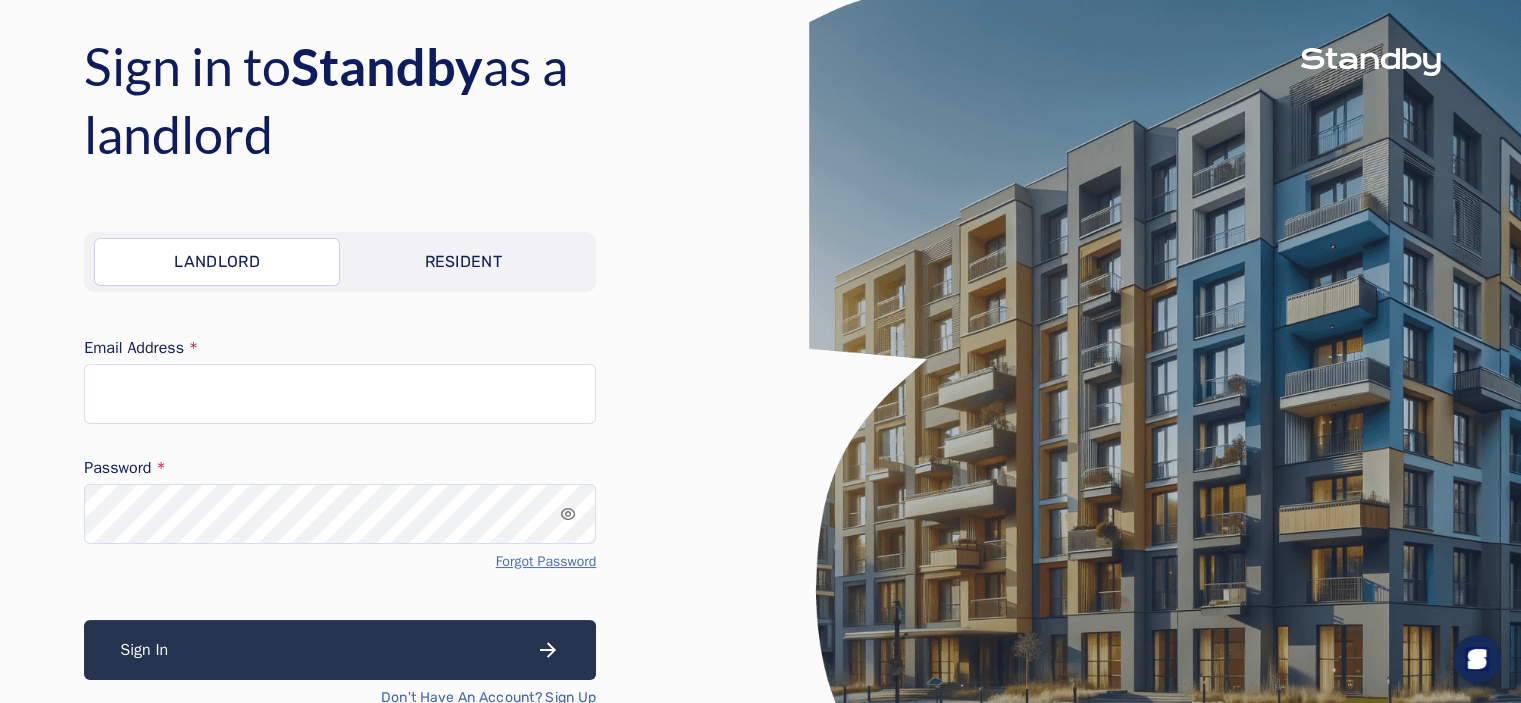 click on "Resident" at bounding box center [463, 262] 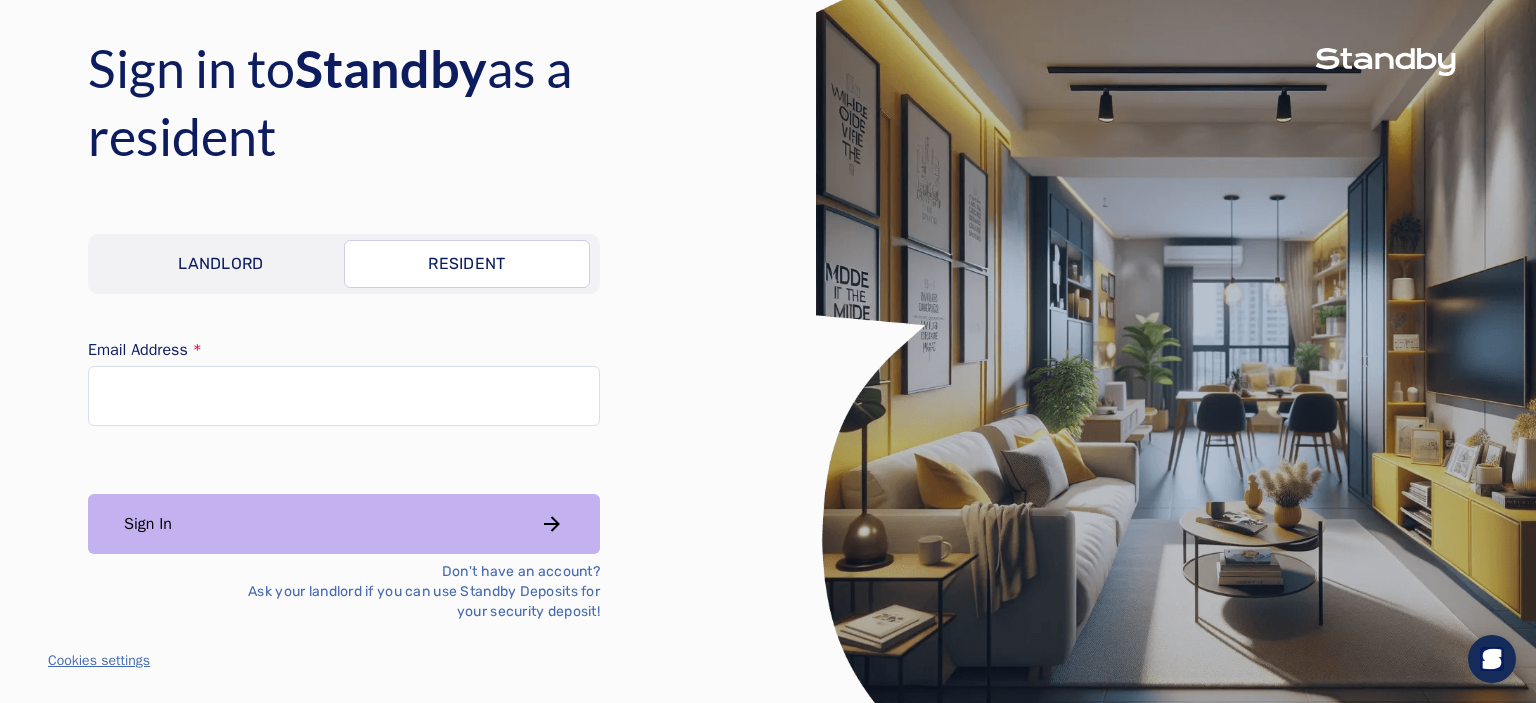 click on "Don't have an account? Ask your landlord if you can use Standby Deposits for your security deposit!" at bounding box center [408, 592] 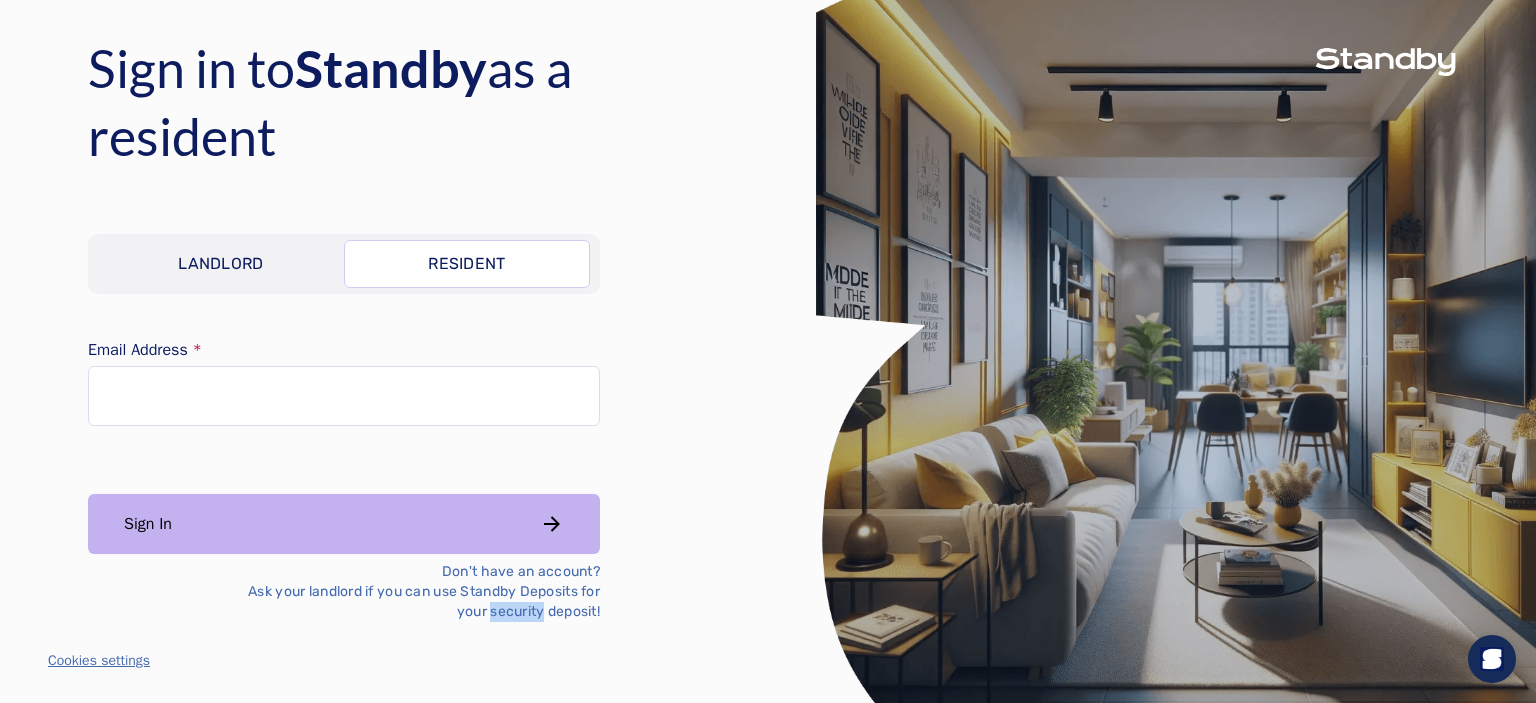 click on "Don't have an account? Ask your landlord if you can use Standby Deposits for your security deposit!" at bounding box center (408, 592) 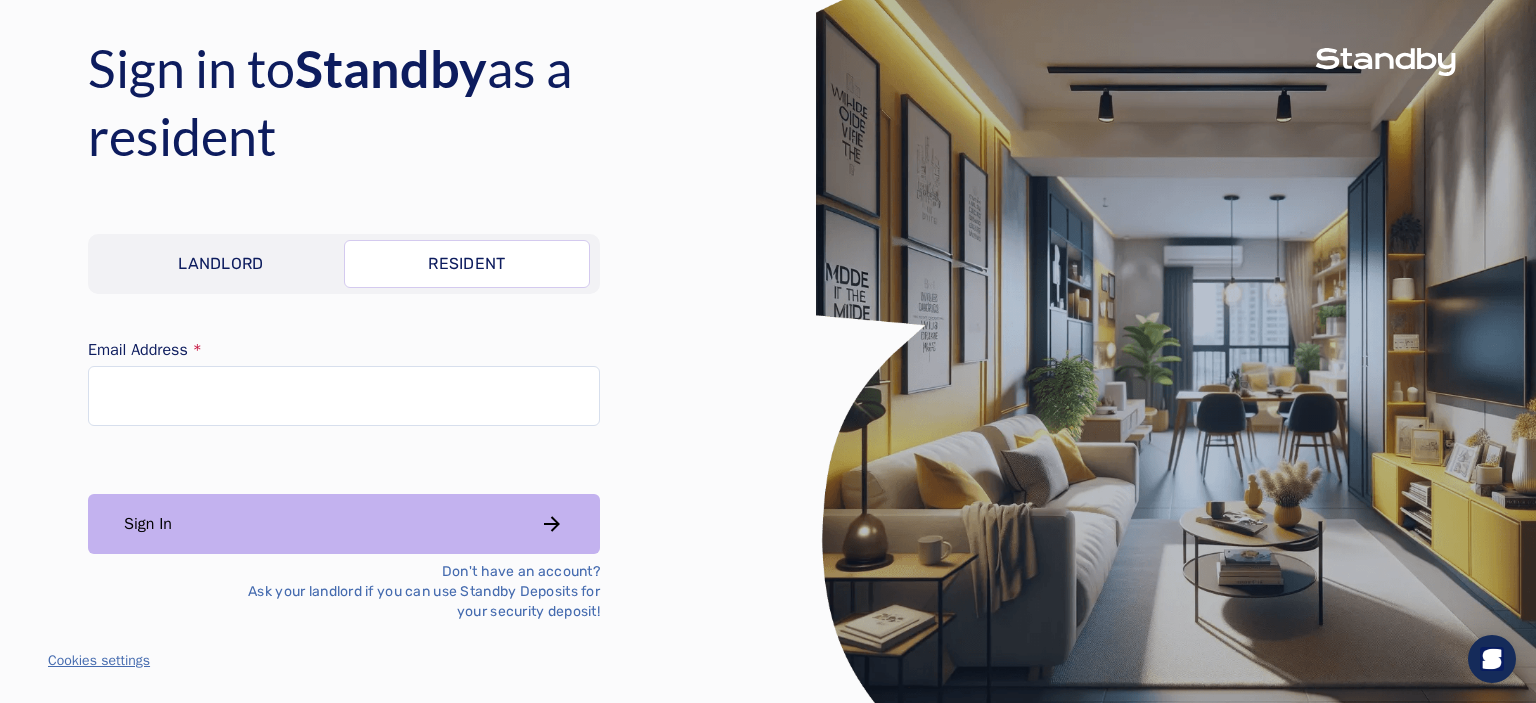 click on "Don't have an account? Ask your landlord if you can use Standby Deposits for your security deposit!" at bounding box center [408, 592] 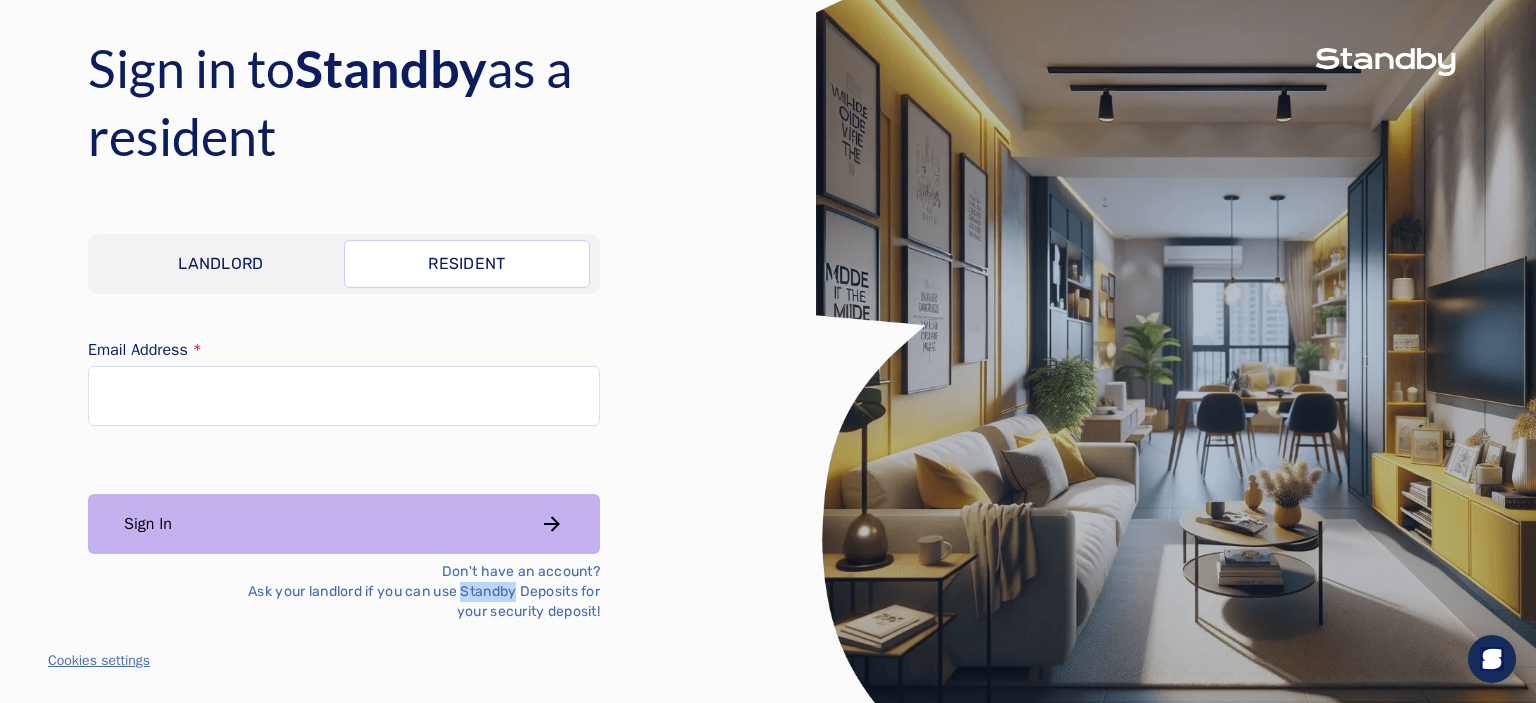 click on "Don't have an account? Ask your landlord if you can use Standby Deposits for your security deposit!" at bounding box center (408, 592) 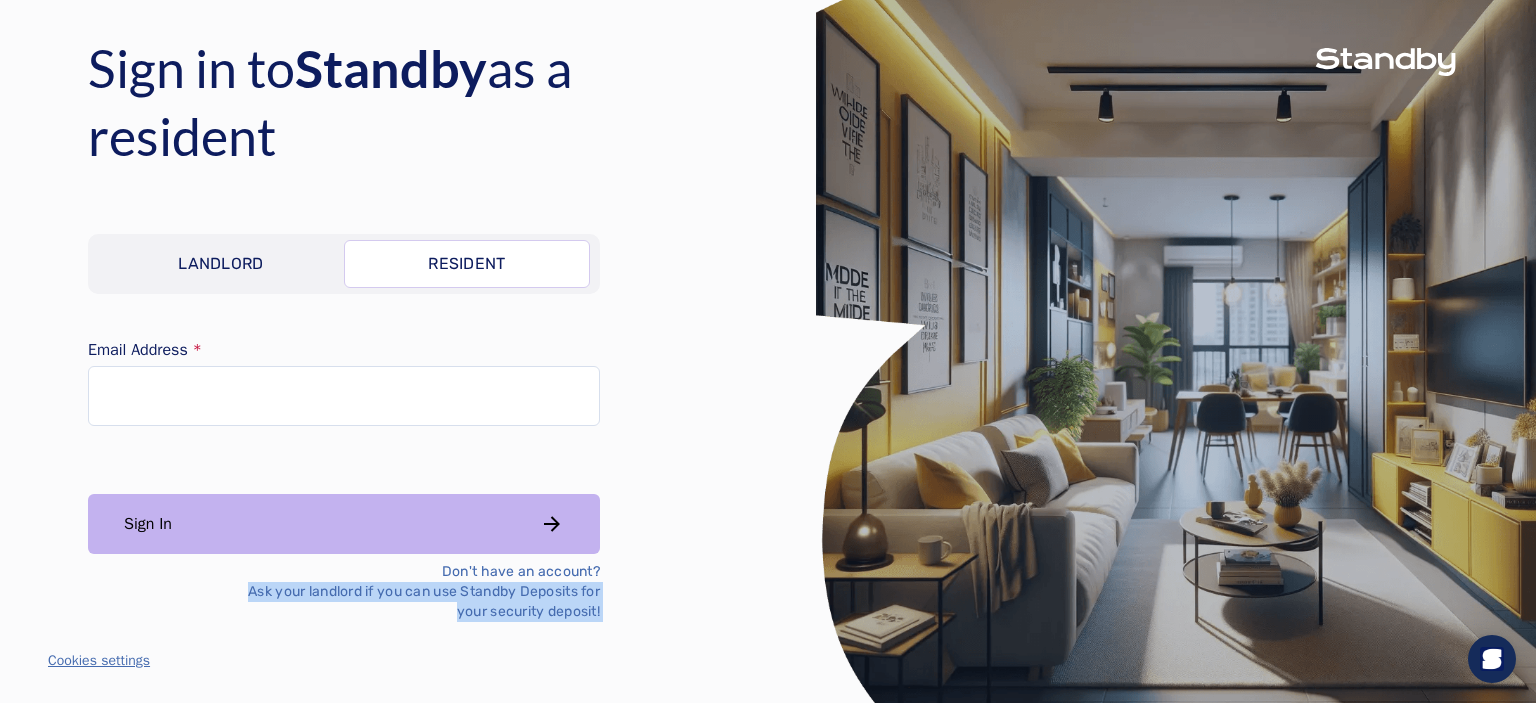 click on "Don't have an account? Ask your landlord if you can use Standby Deposits for your security deposit!" at bounding box center (408, 592) 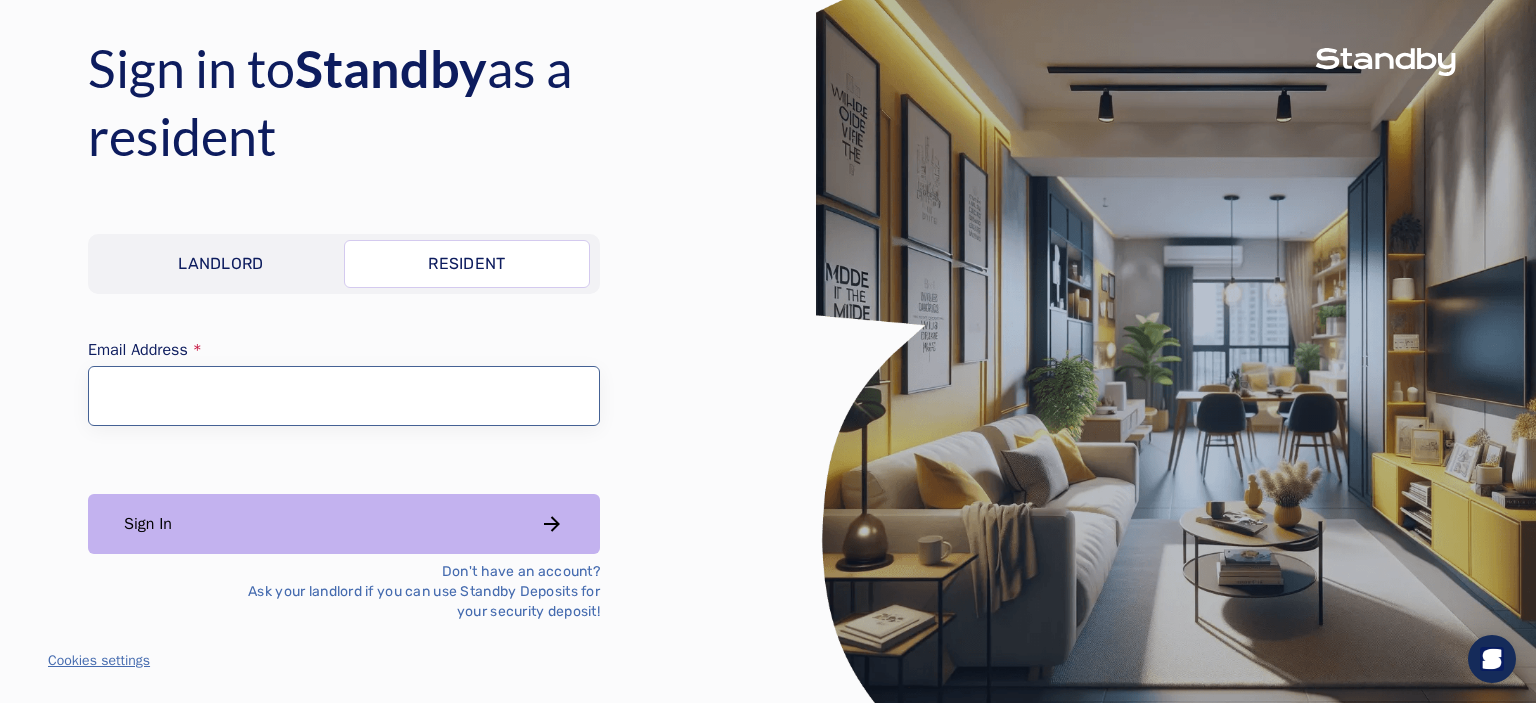 click on "Email Address" at bounding box center (344, 396) 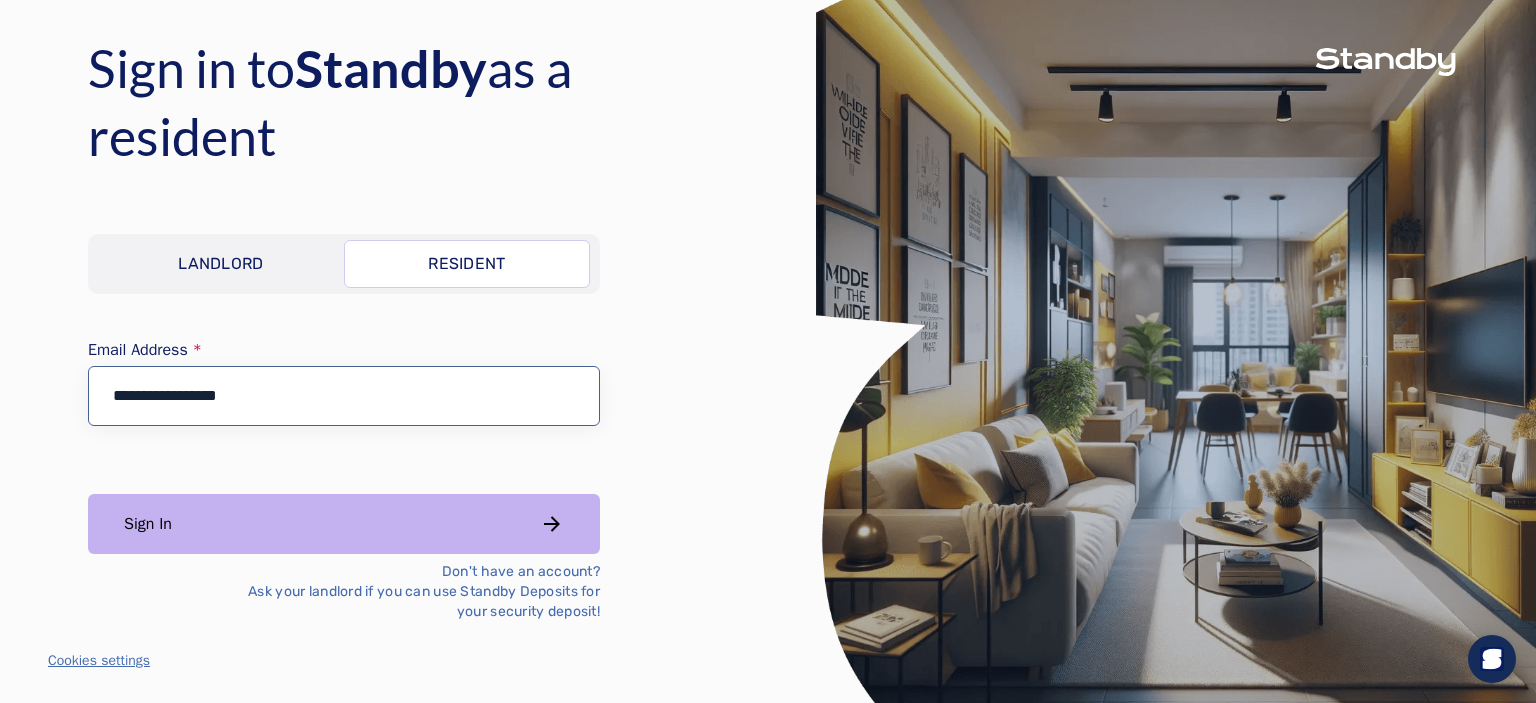 type on "**********" 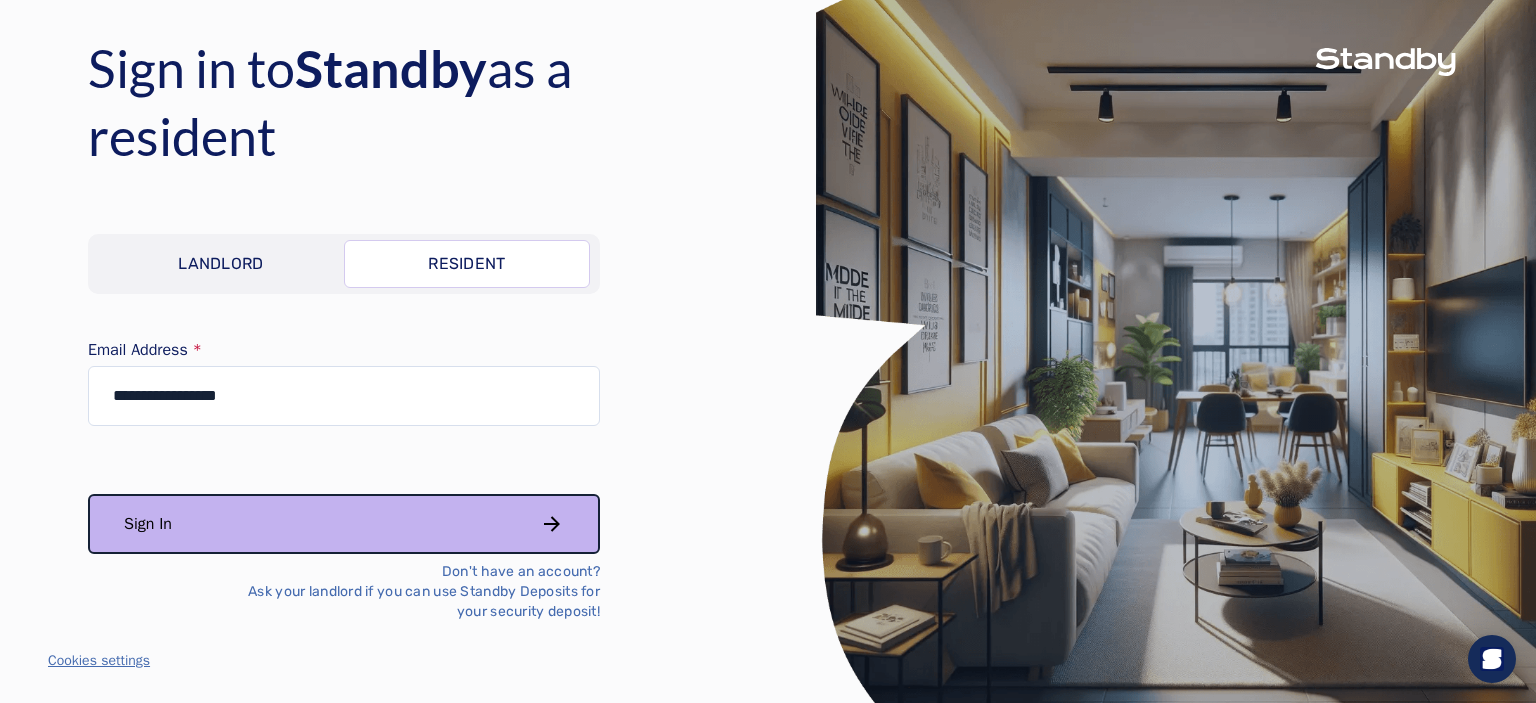 click on "Sign In" at bounding box center (344, 524) 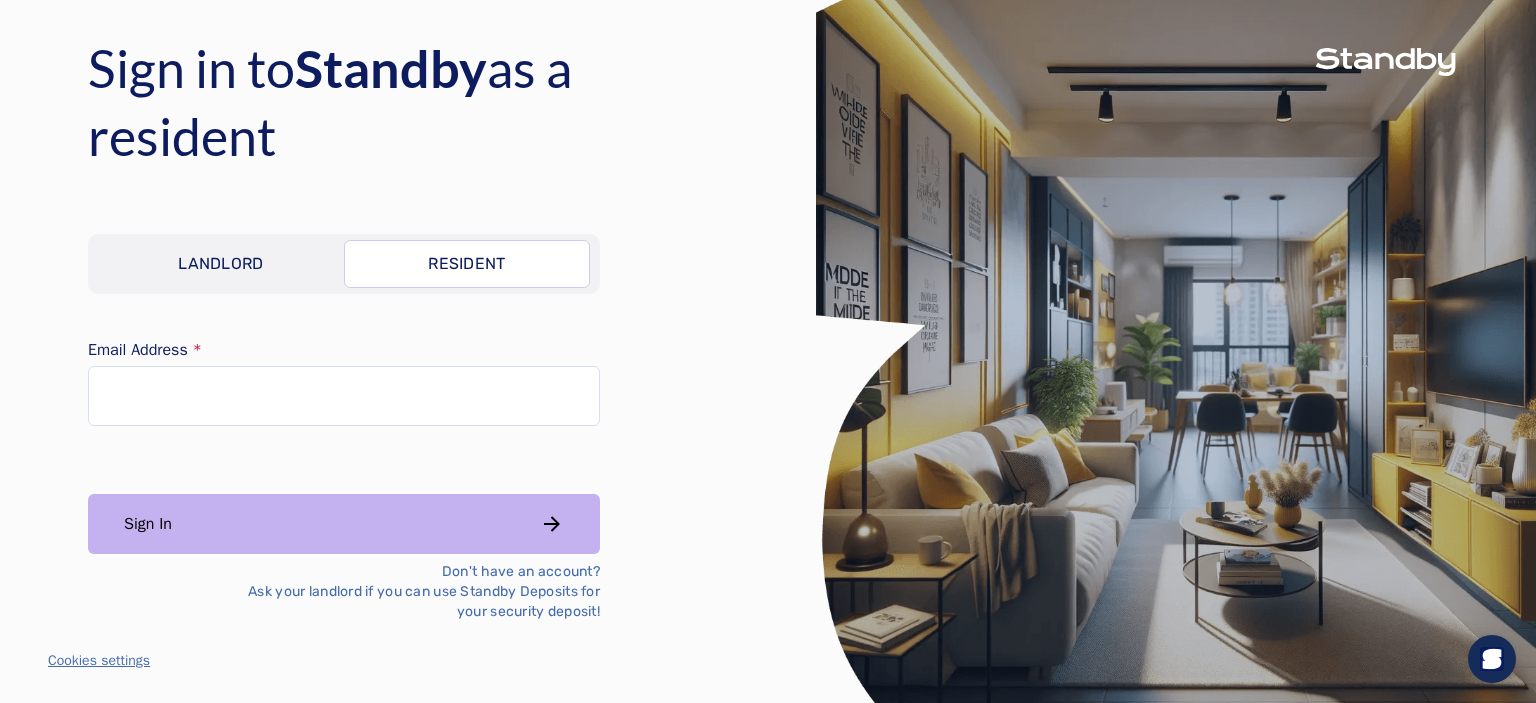 scroll, scrollTop: 0, scrollLeft: 0, axis: both 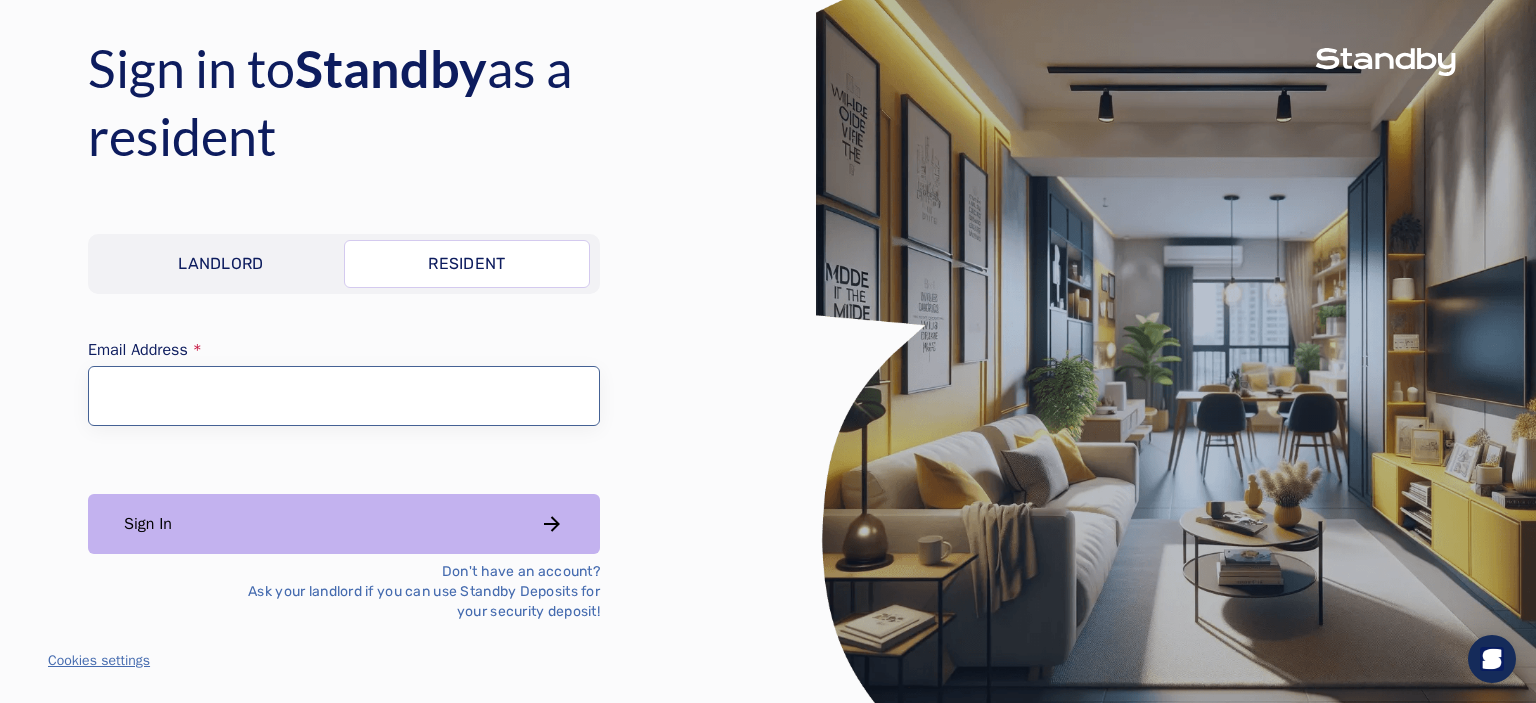 click on "Email Address" at bounding box center [344, 396] 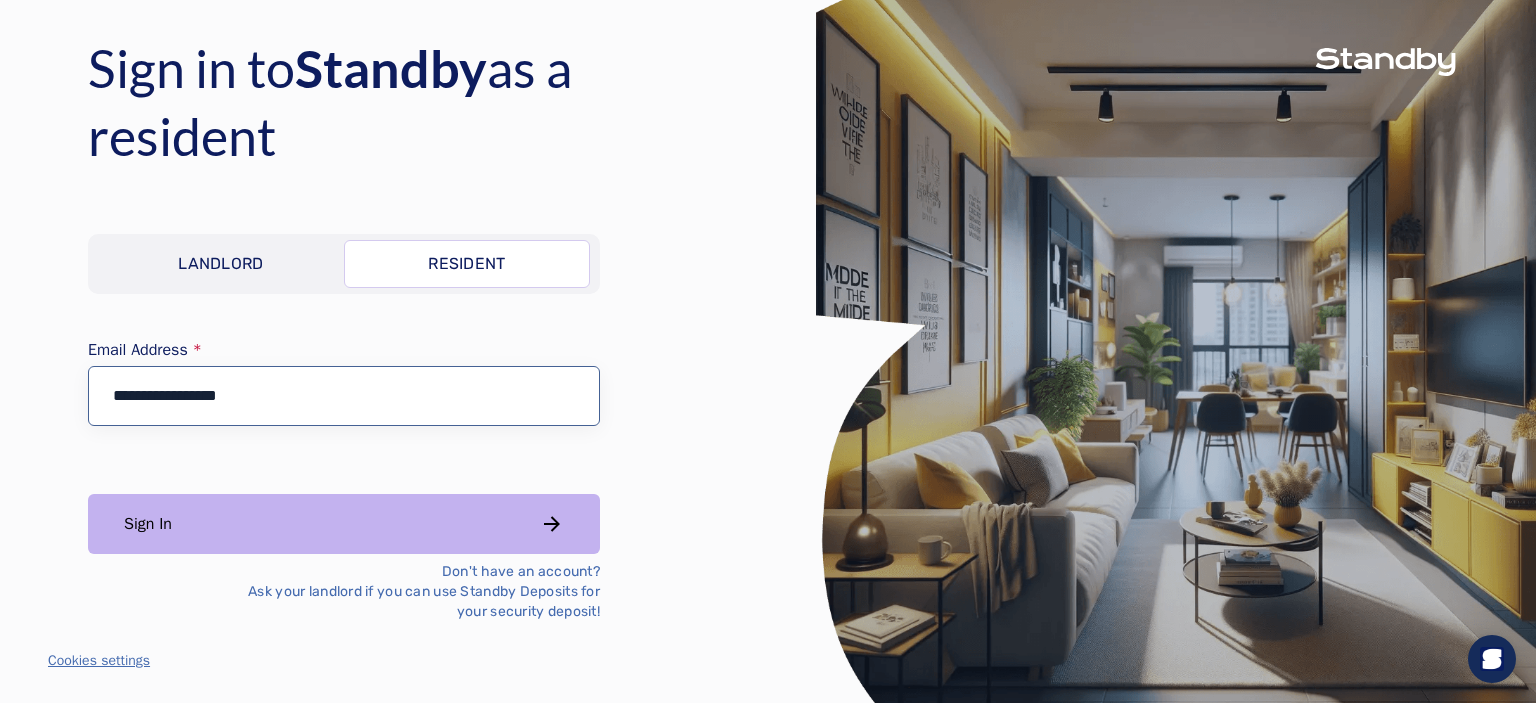 type on "**********" 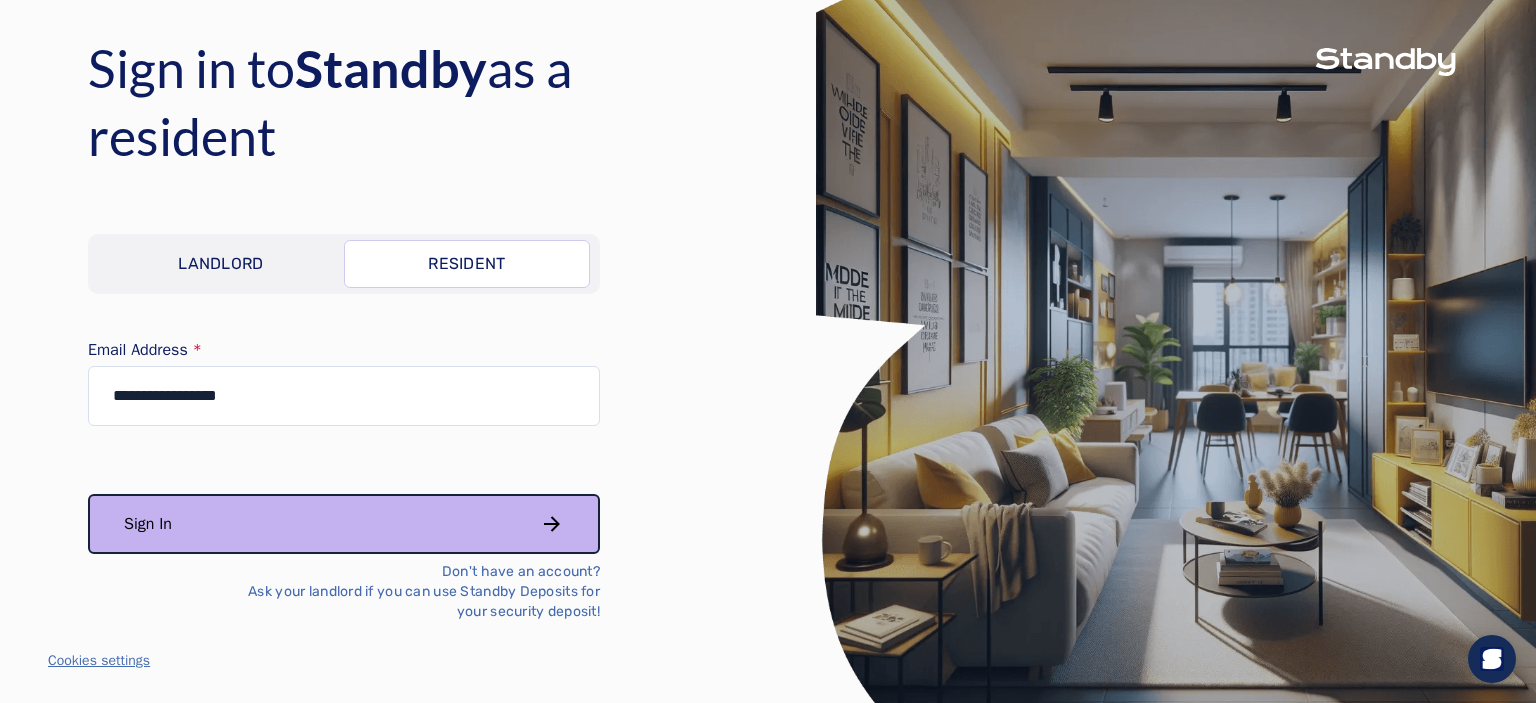 click on "Sign In" at bounding box center (344, 524) 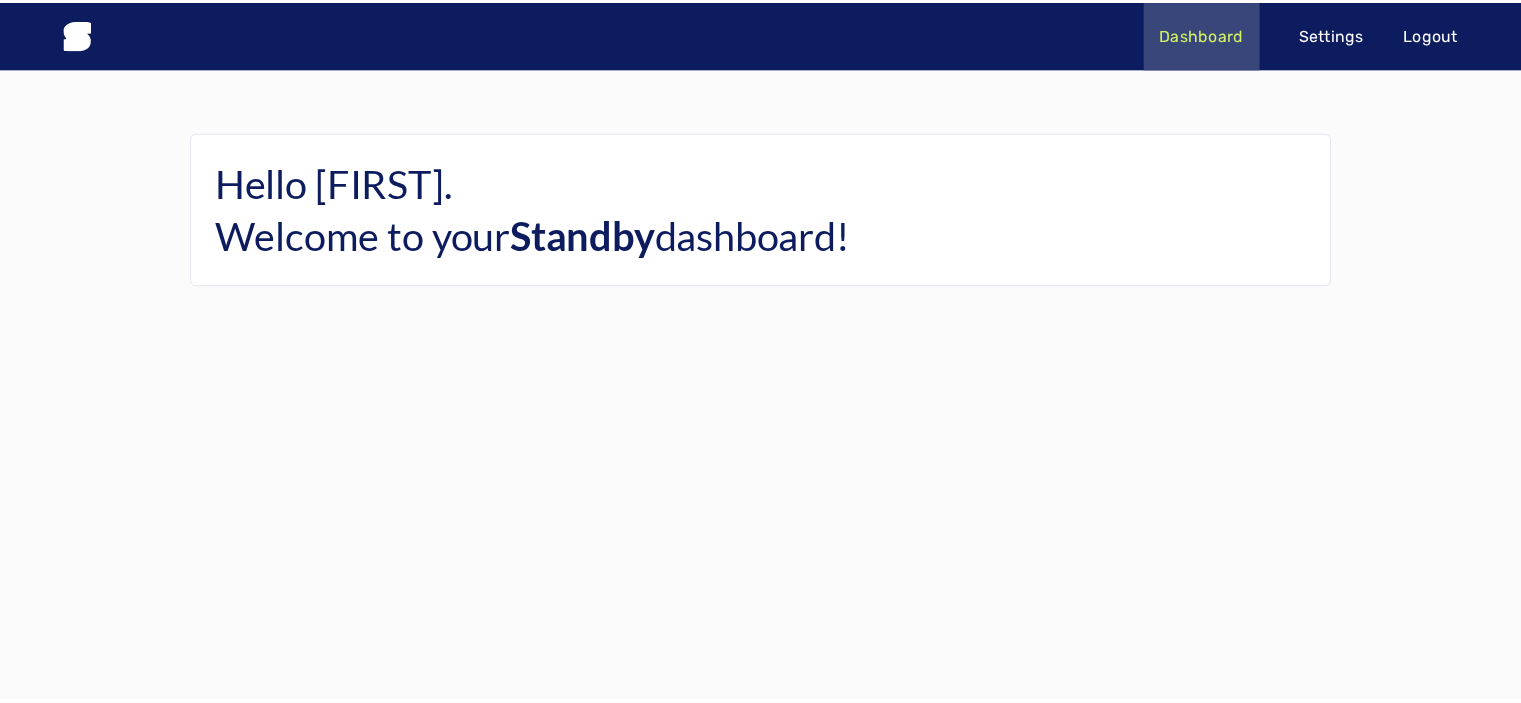 scroll, scrollTop: 0, scrollLeft: 0, axis: both 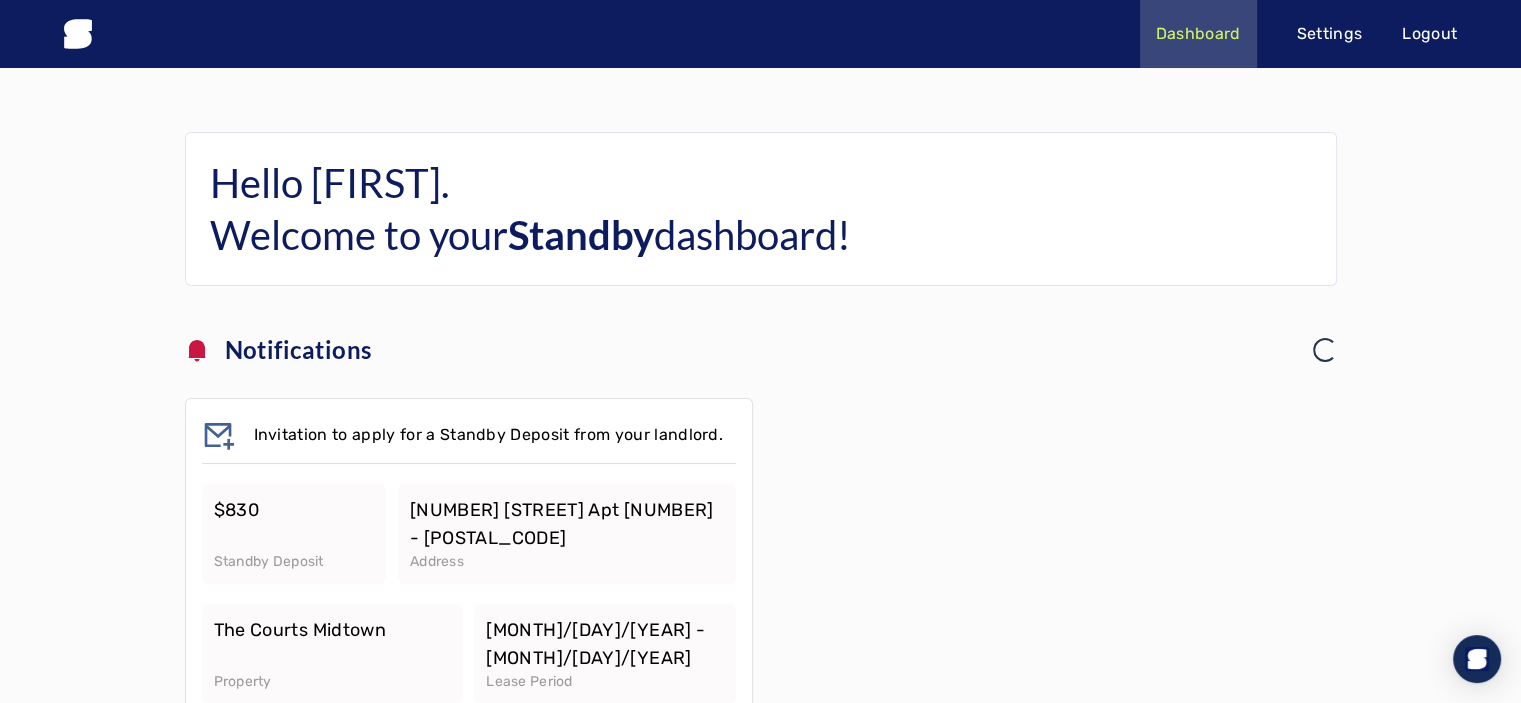 click at bounding box center (1053, 593) 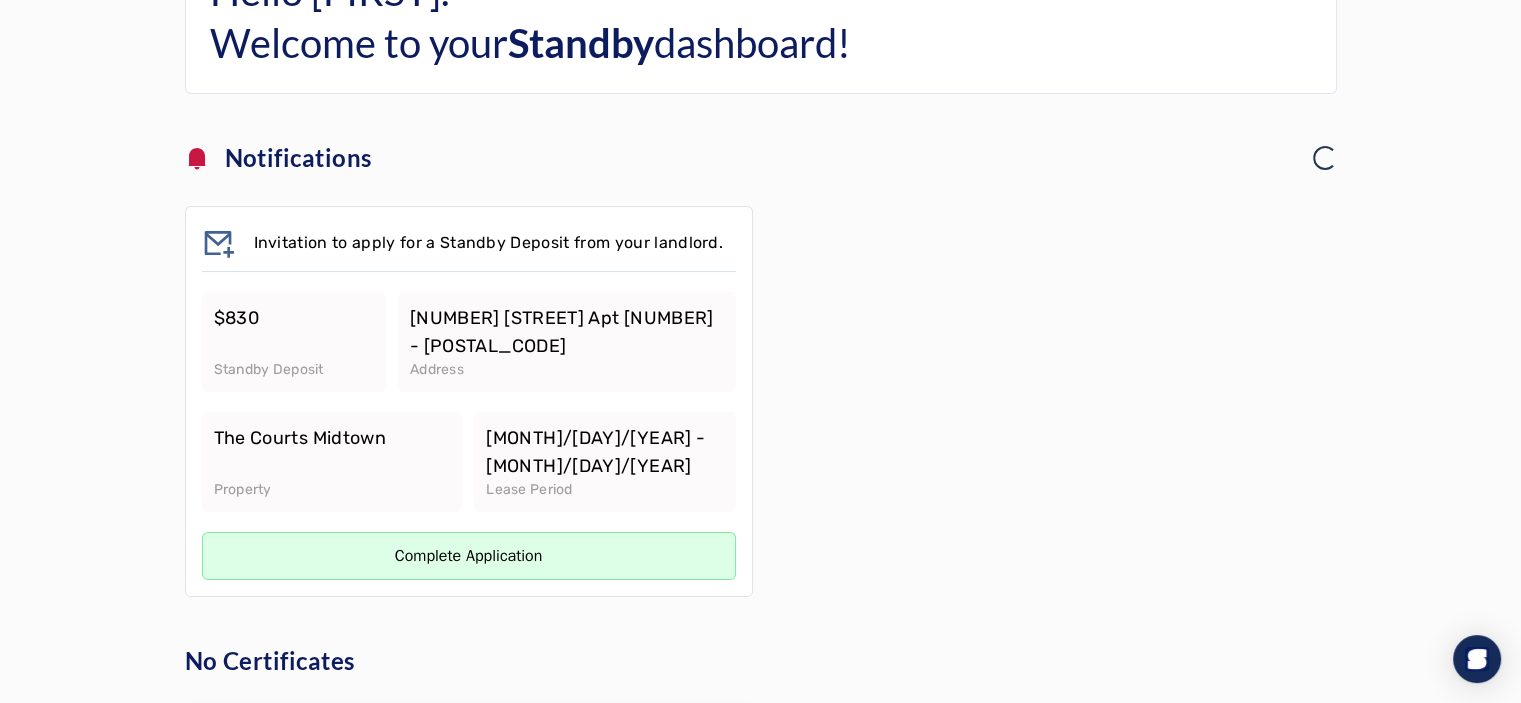 scroll, scrollTop: 200, scrollLeft: 0, axis: vertical 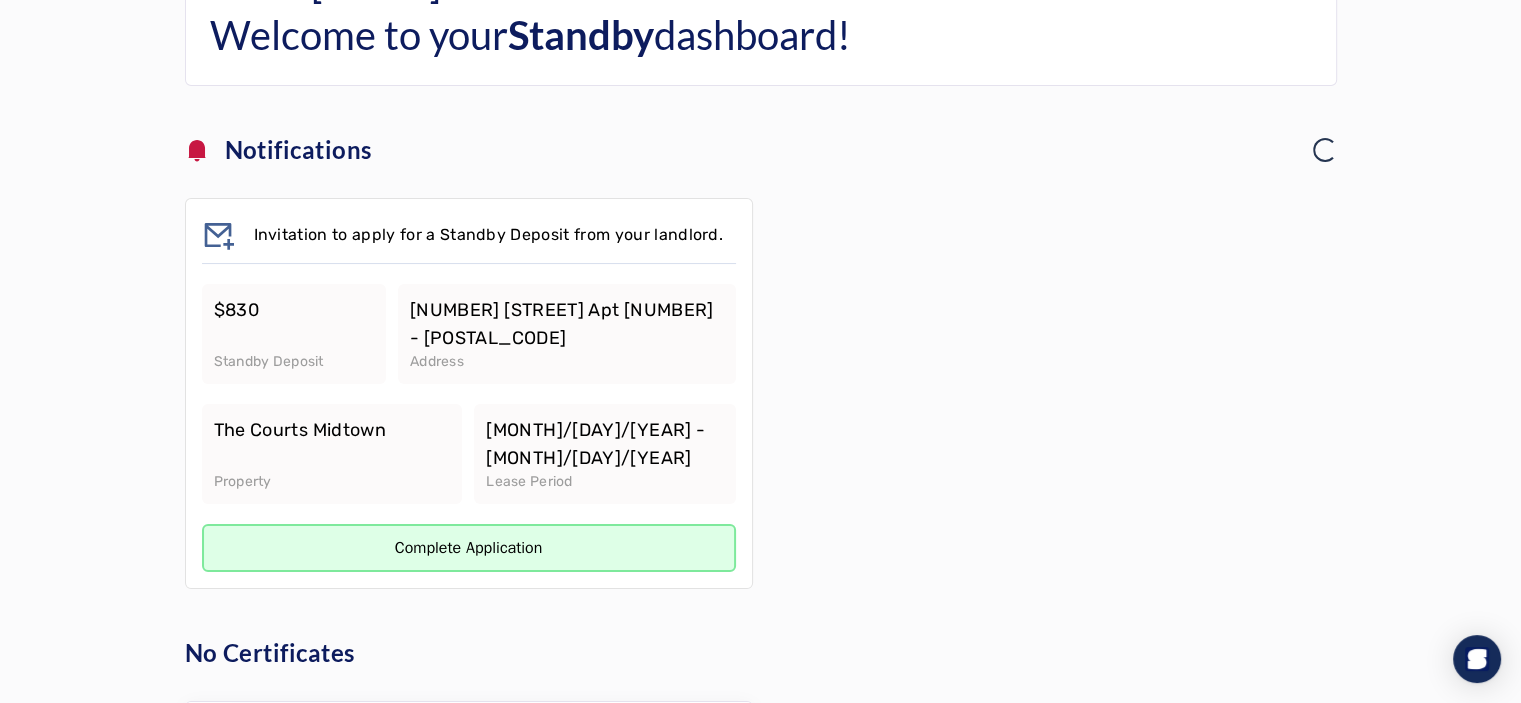 click on "Complete Application" at bounding box center [469, 548] 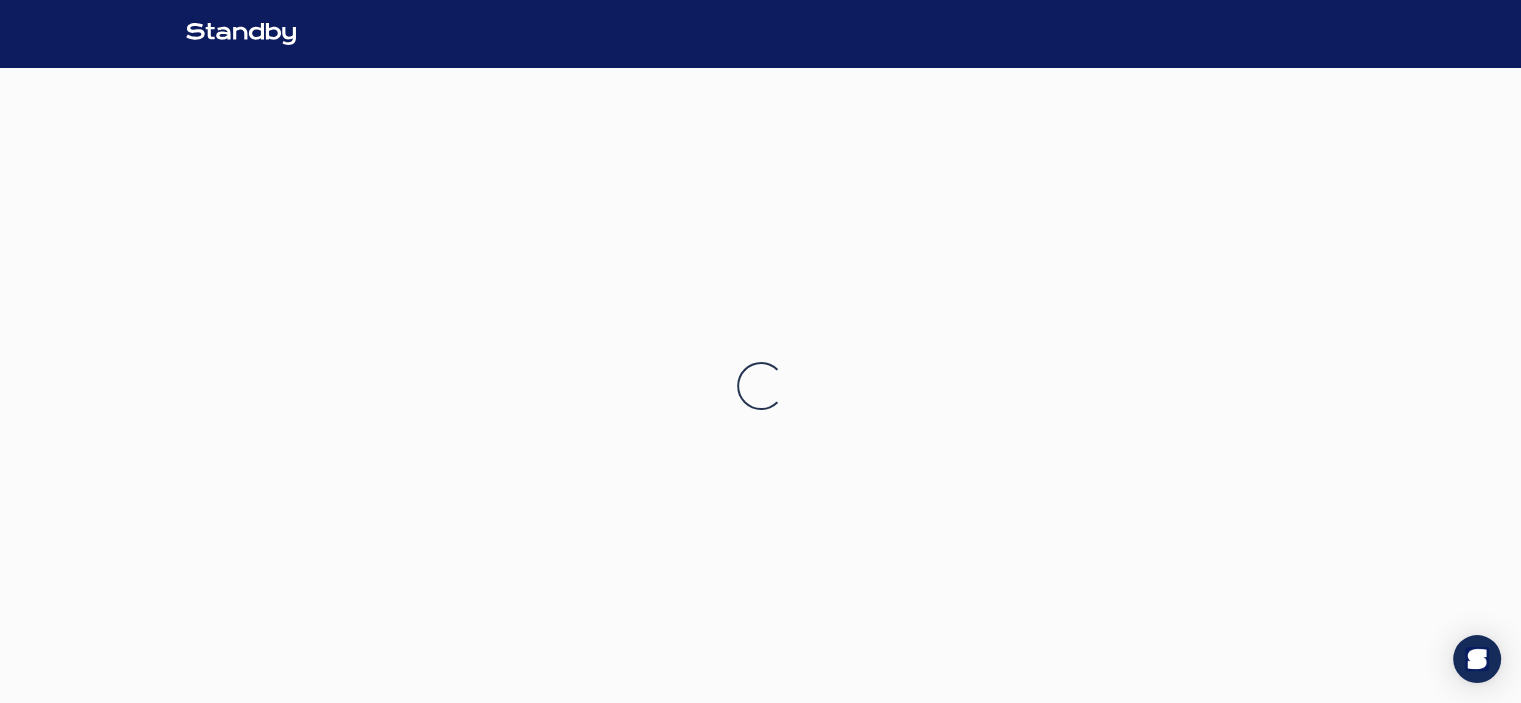 scroll, scrollTop: 0, scrollLeft: 0, axis: both 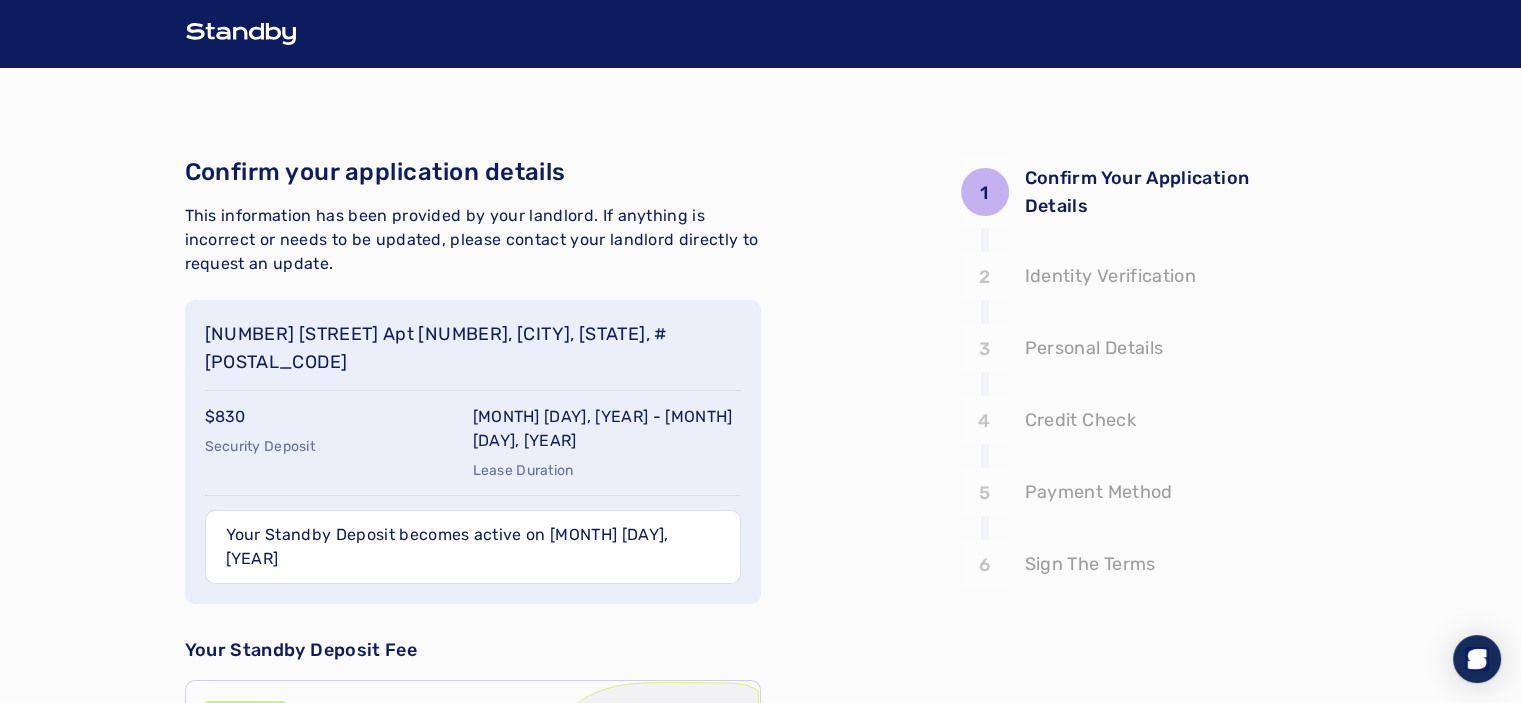 click on "1 Confirm Your Application Details 2 3 4 5 6 Confirm your application details This information has been provided by your landlord. If anything is incorrect or needs to be updated, please contact your landlord directly to request an update. [NUMBER] [STREET] Apt [NUMBER], [CITY], [STATE], #[POSTAL_CODE] $[NUMBER] Security Deposit [MONTH] [DAY], [YEAR] - [MONTH] [DAY], [YEAR] Lease Duration Your Standby Deposit becomes active on [MONTH] [DAY], [YEAR] Your Standby Deposit Fee $[NUMBER] monthly payment Based on lease period of 395 days or $[NUMBER] one time payment For the entire lease period of 395 days In the next step, we will check your credit to determine your eligibility for a Standby Deposit. This will not affect your credit score. I consent to  E-sign Consent By clicking on the “Continue” button below you agree to our   terms of service  and  privacy policy Continue 1 Confirm Your Application Details [NUMBER] [STREET] Apt [NUMBER] [CITY], [STATE] Deposit Amount: $[NUMBER] [MONTH]/[DAY]/[YEAR] - [MONTH]/[DAY]/[YEAR] 2 Identity Verification 3 Personal Details [FIRST] [LAST]  , ,  4" at bounding box center (761, 665) 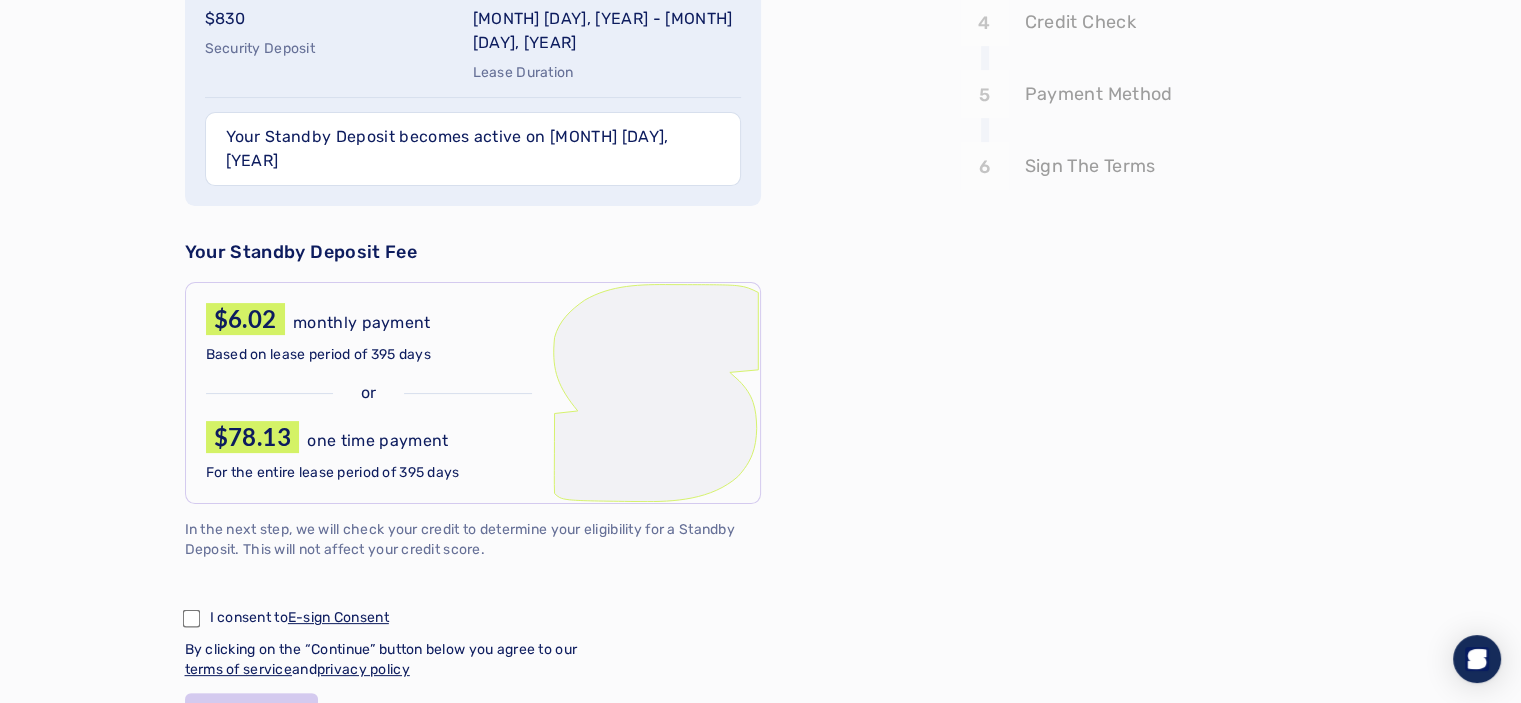 scroll, scrollTop: 400, scrollLeft: 0, axis: vertical 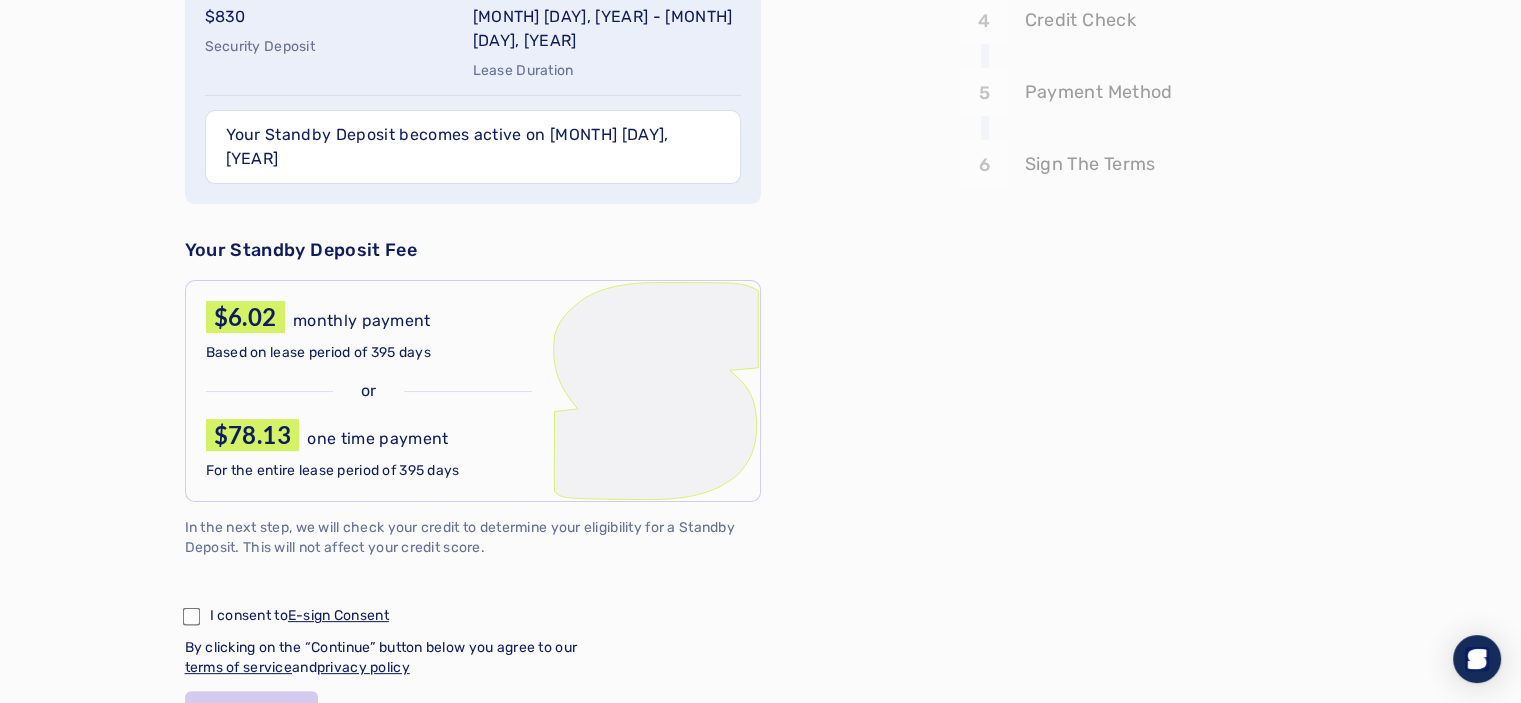 click on "$6.02" at bounding box center [245, 317] 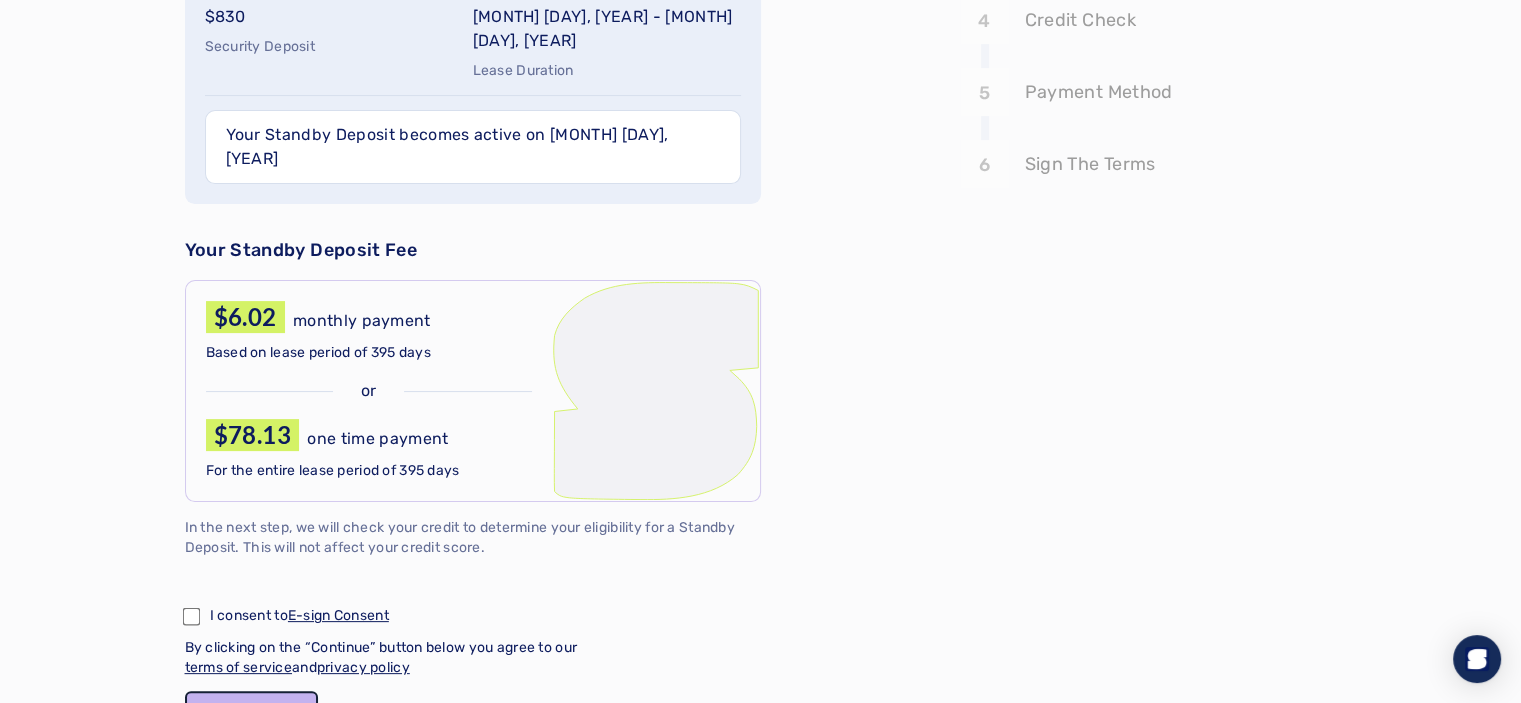 click on "Continue" at bounding box center (252, 721) 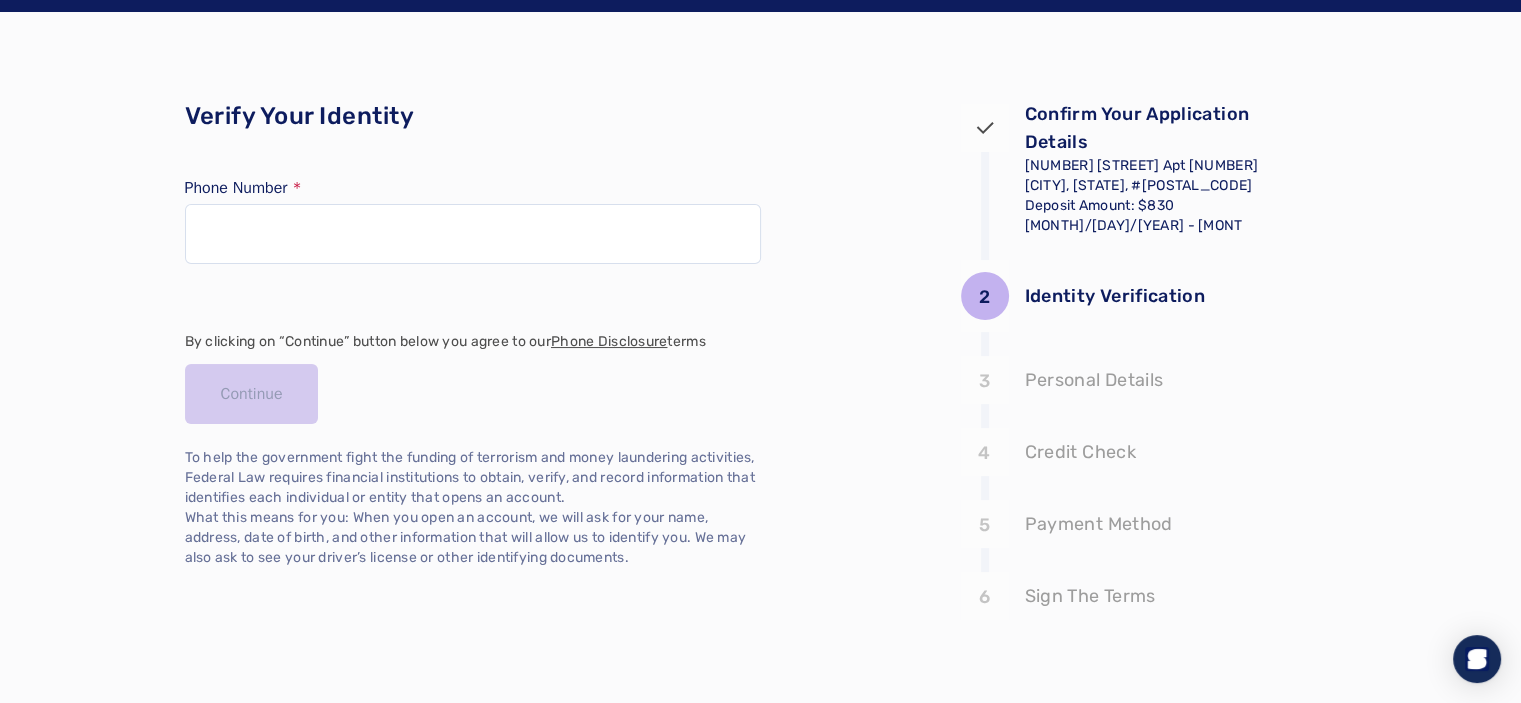scroll, scrollTop: 60, scrollLeft: 0, axis: vertical 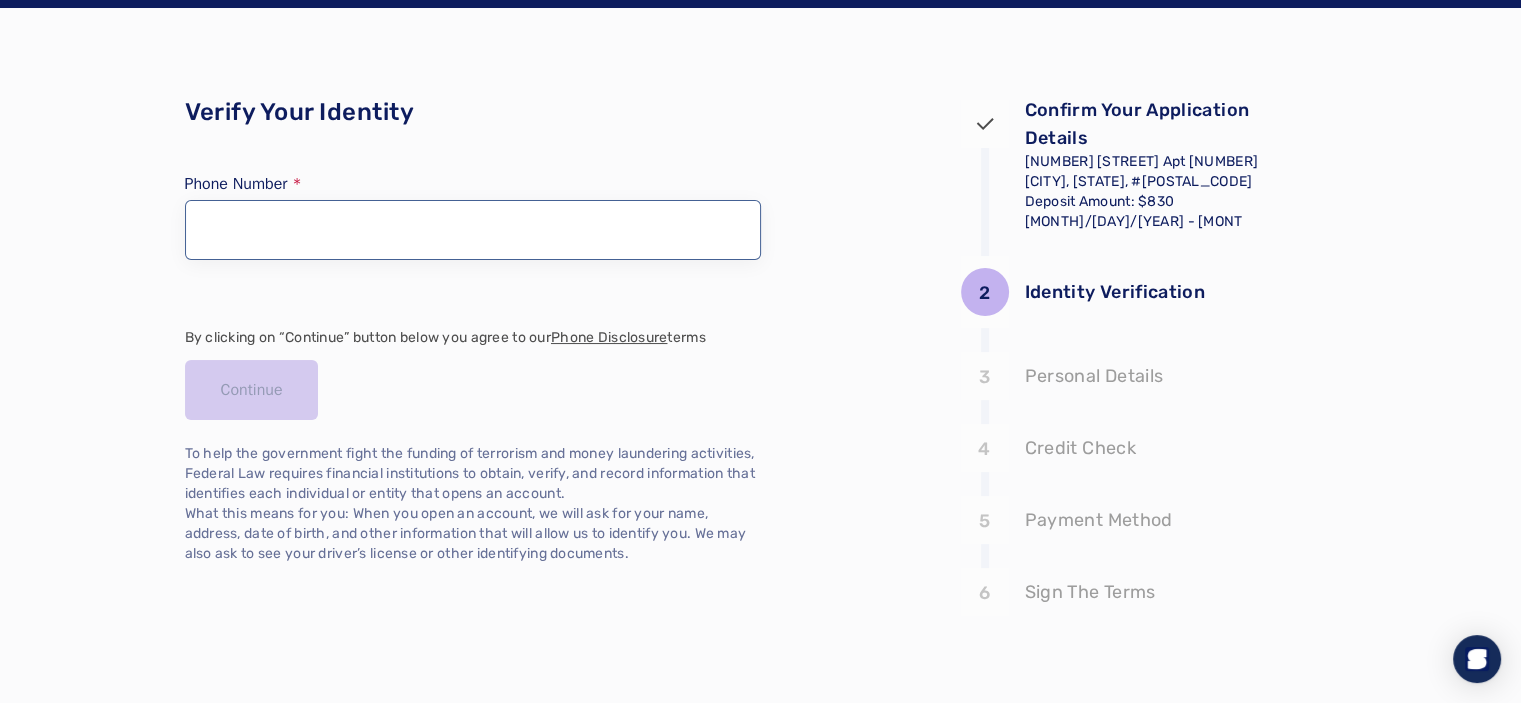 click at bounding box center [473, 230] 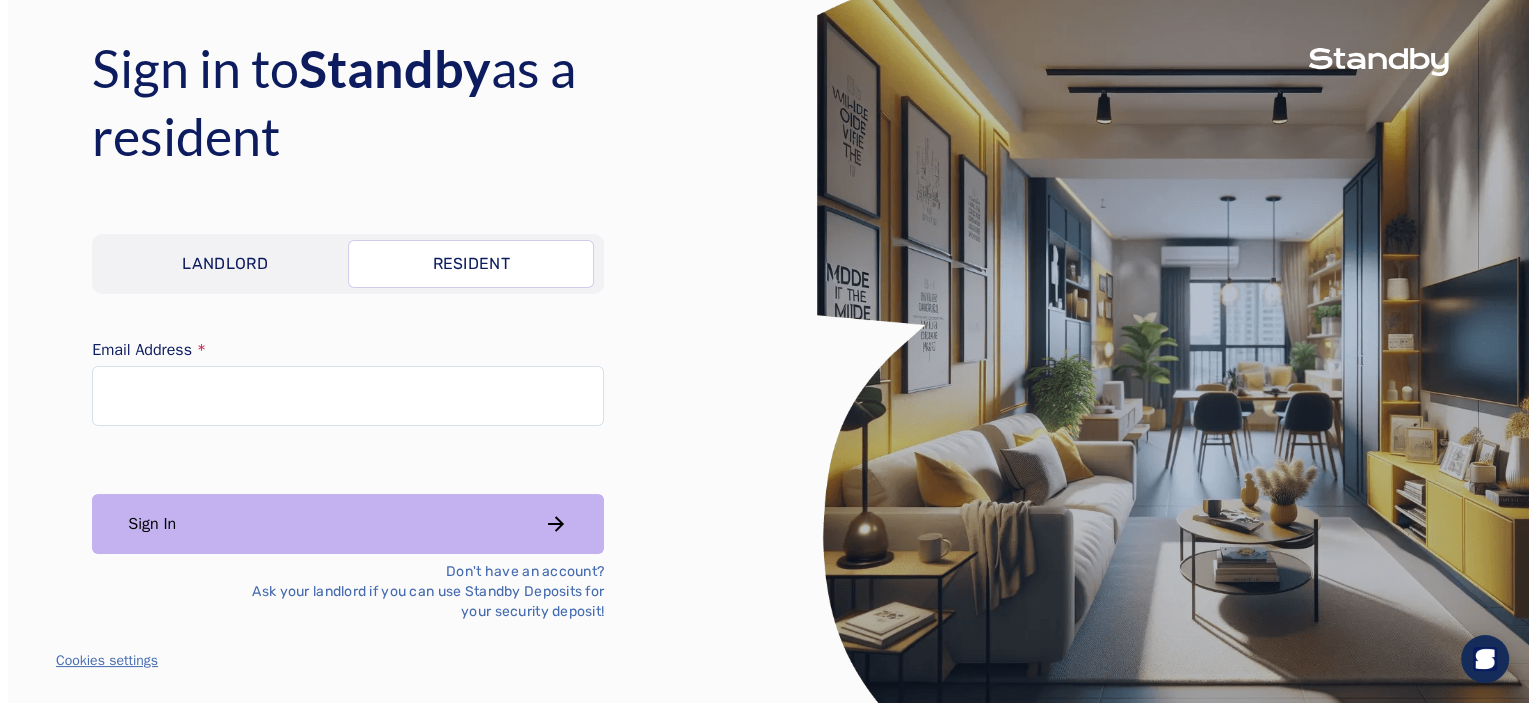 scroll, scrollTop: 0, scrollLeft: 0, axis: both 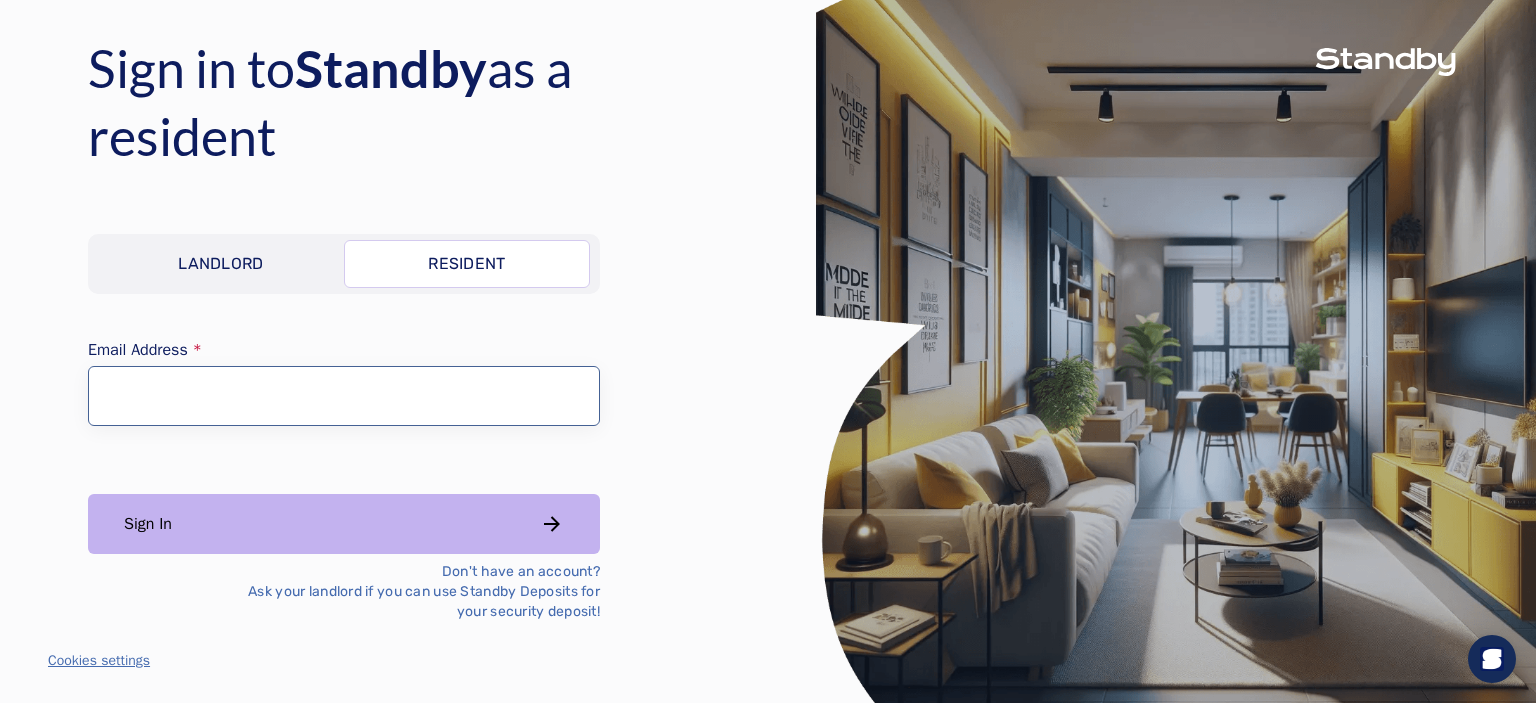 click on "Email Address" at bounding box center (344, 396) 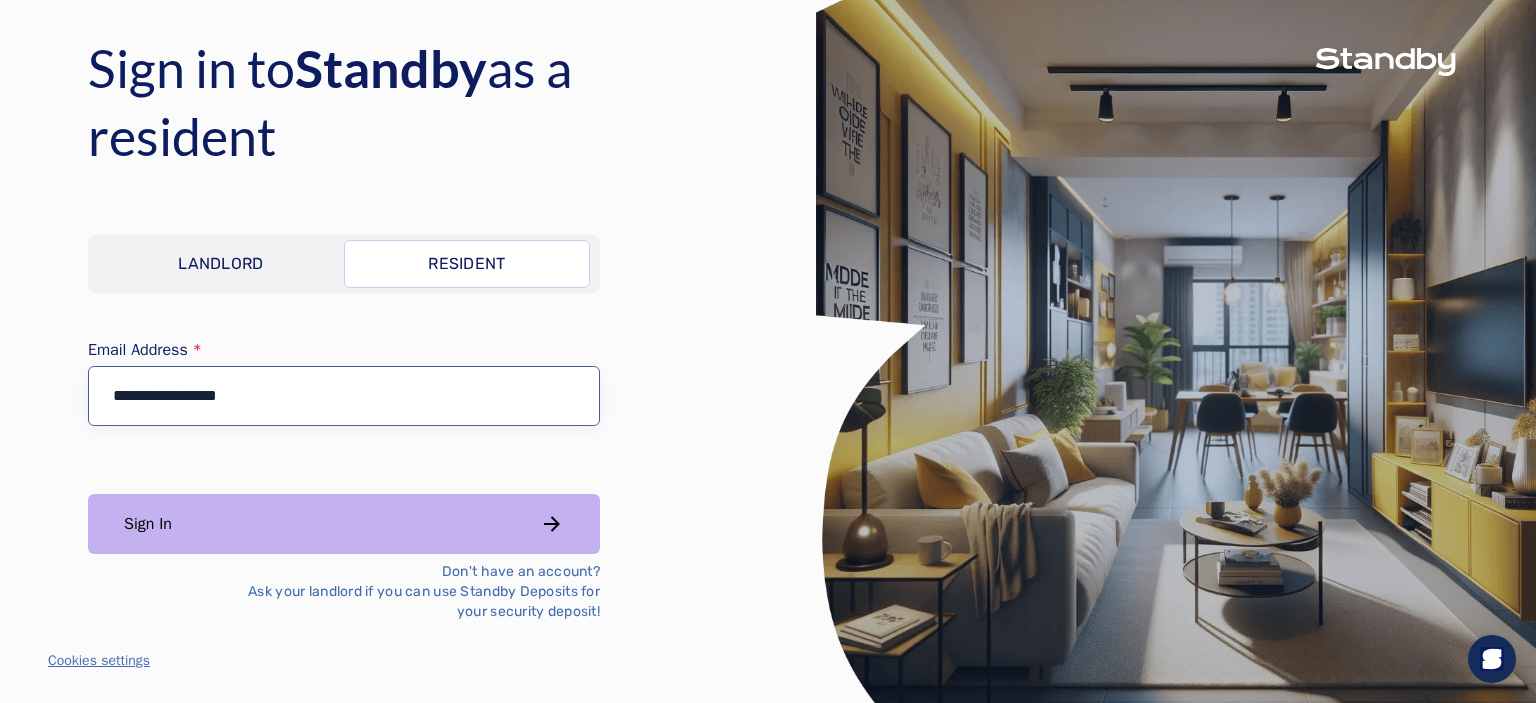 type on "**********" 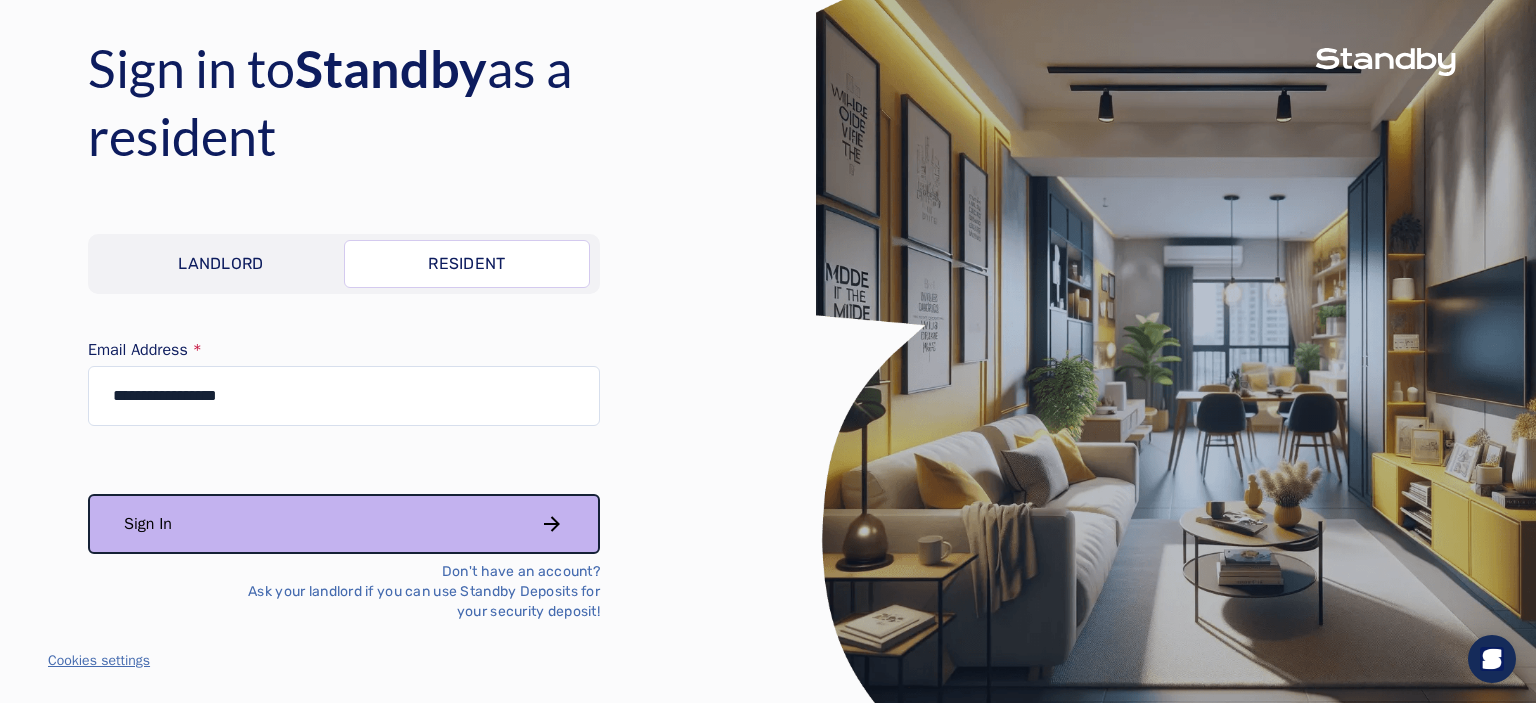 click on "Sign In" at bounding box center (344, 524) 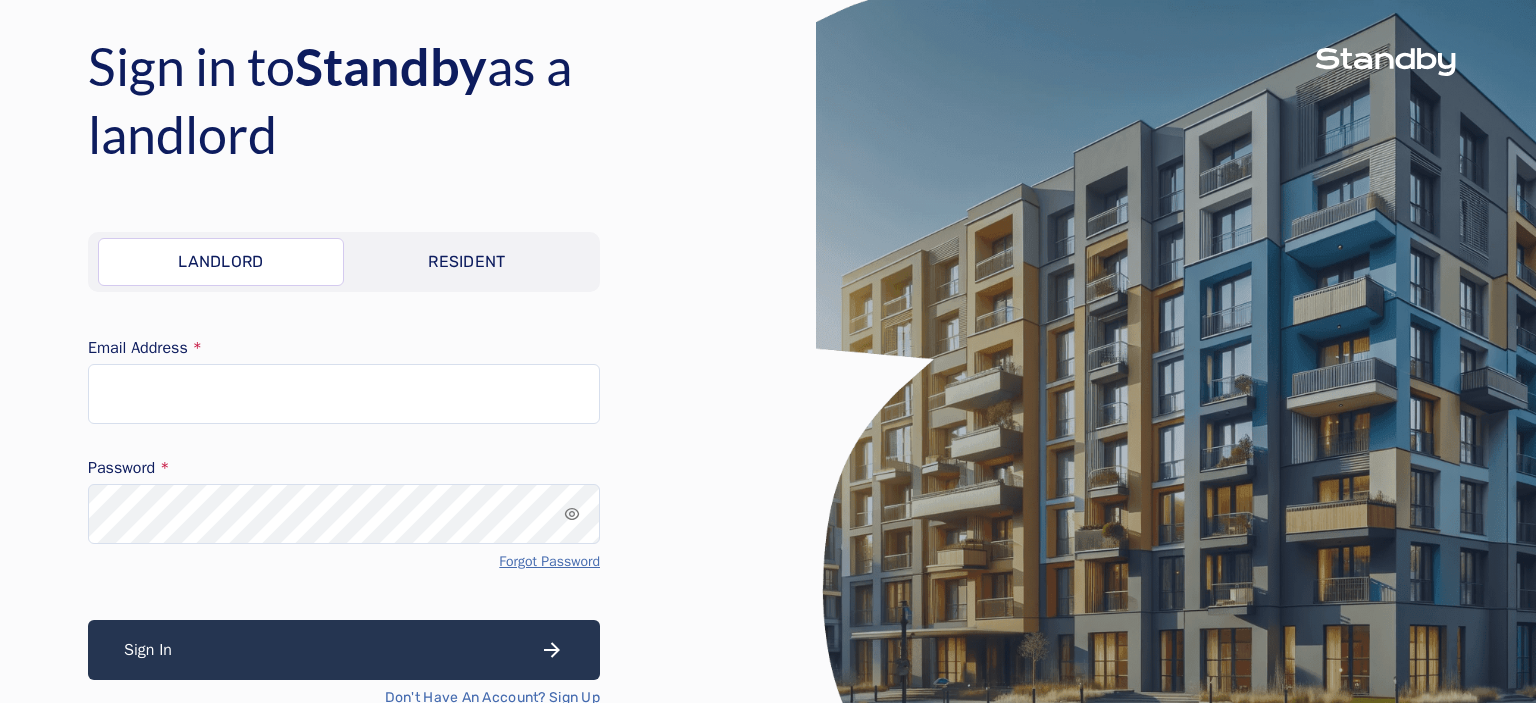scroll, scrollTop: 0, scrollLeft: 0, axis: both 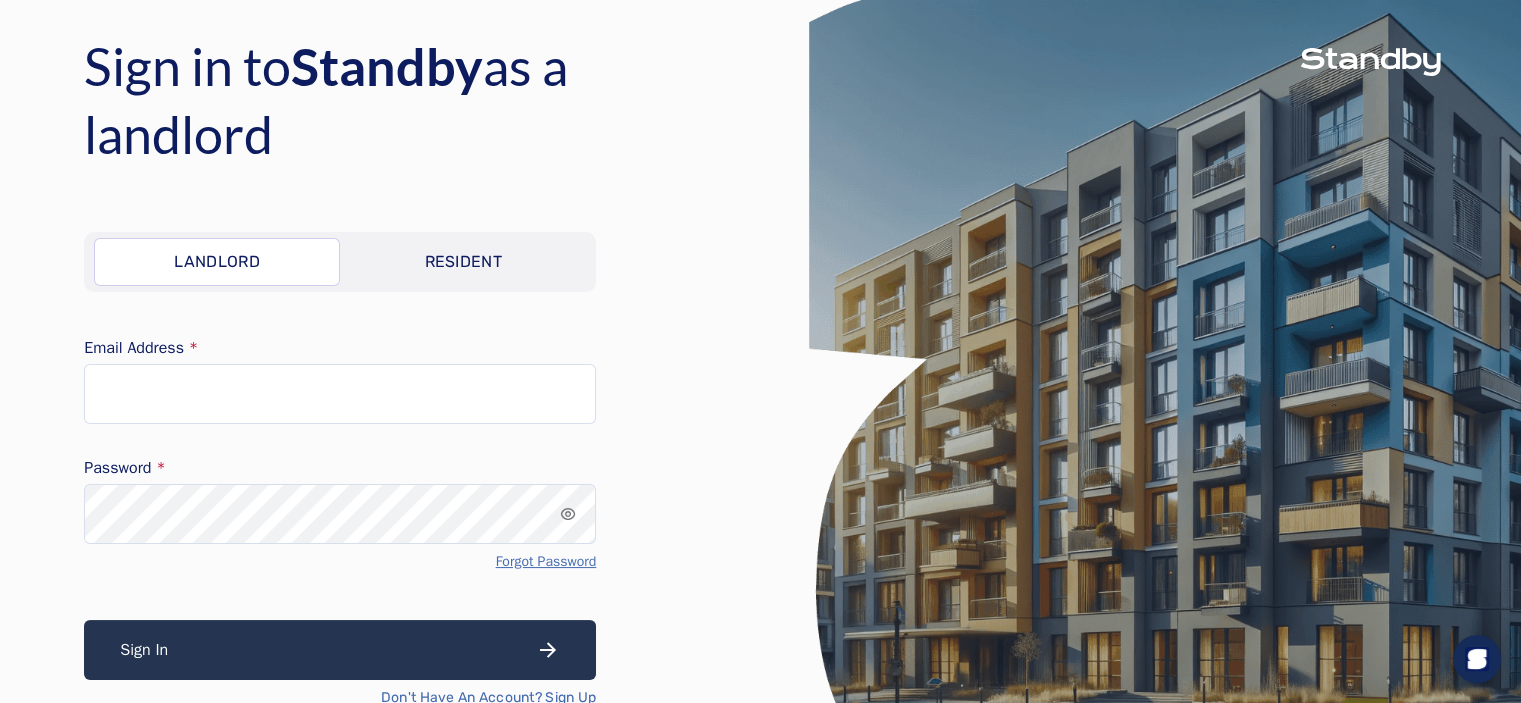 click on "Resident" at bounding box center (463, 262) 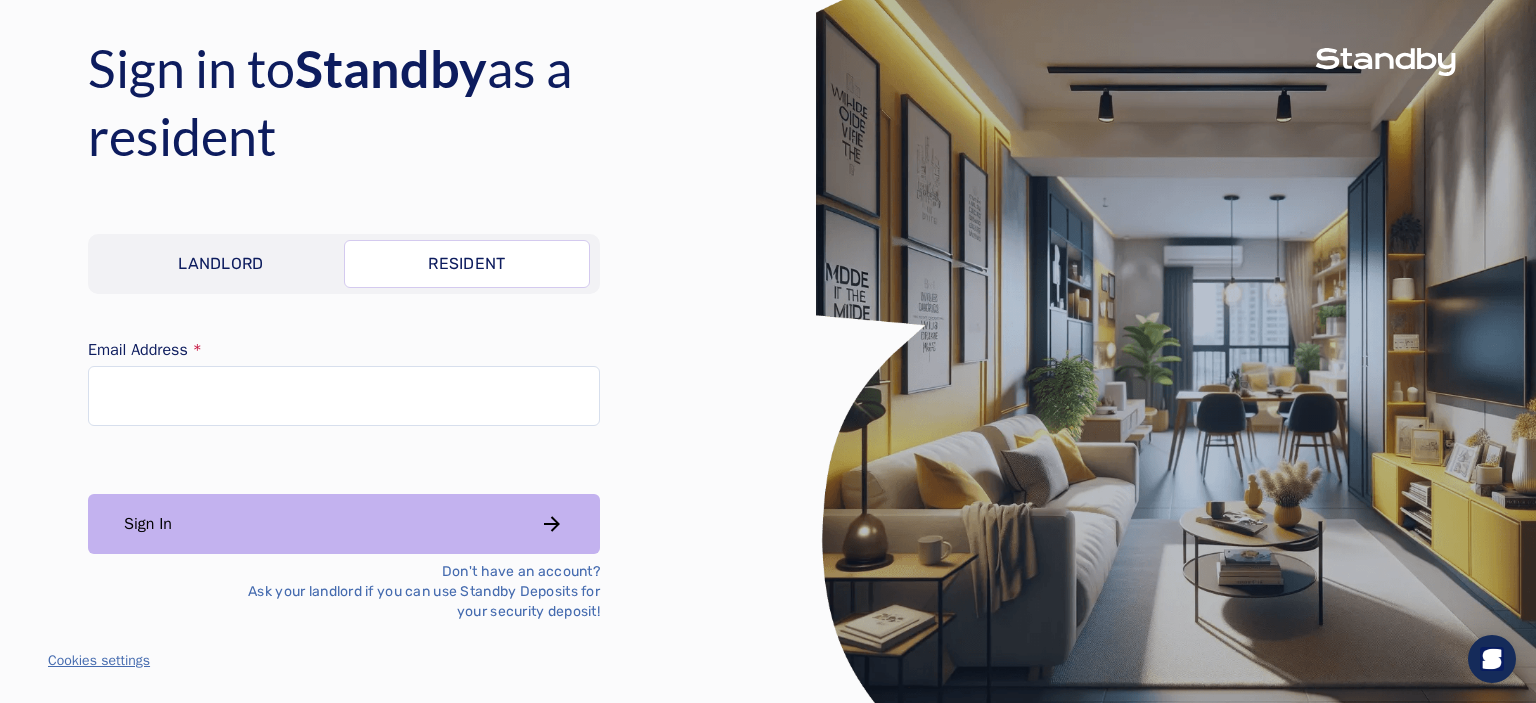 scroll, scrollTop: 0, scrollLeft: 0, axis: both 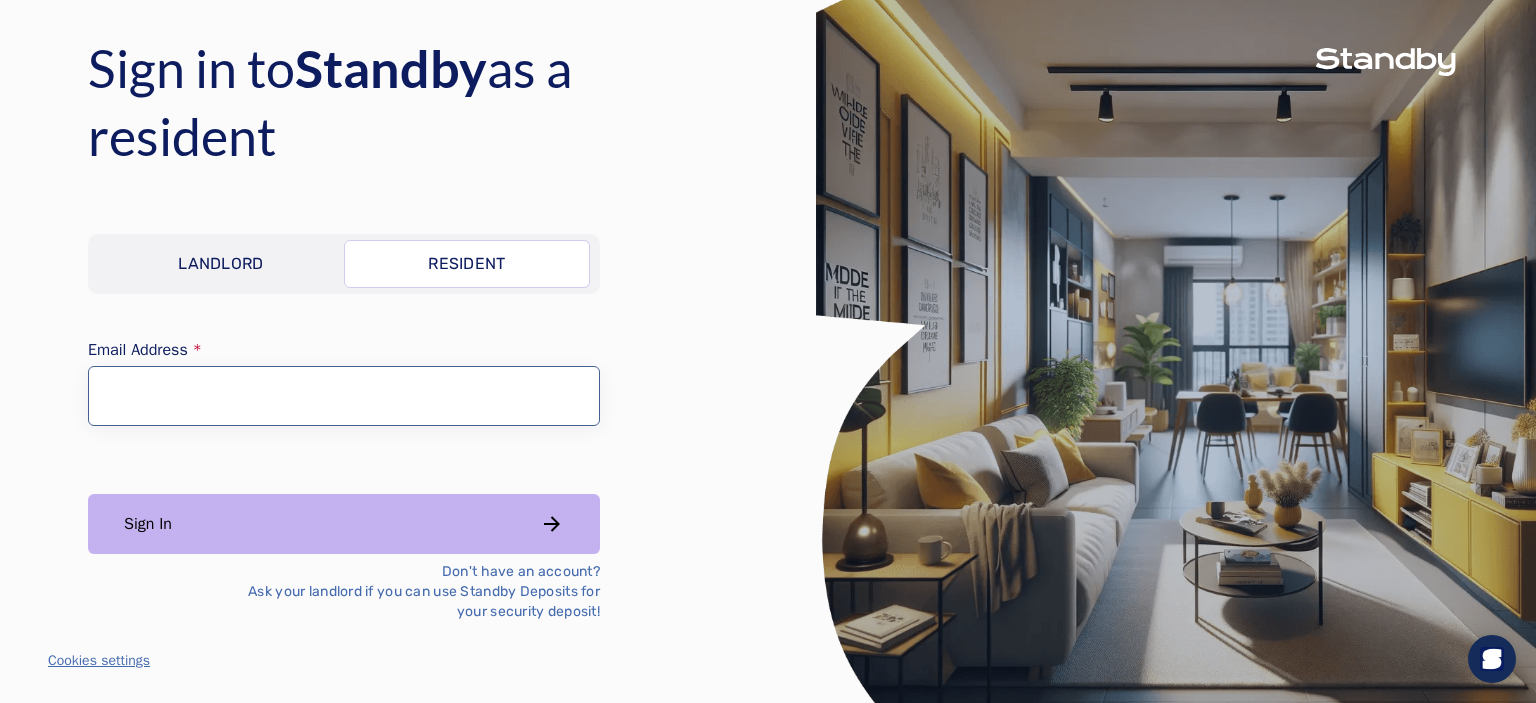 click on "Email Address" at bounding box center [344, 396] 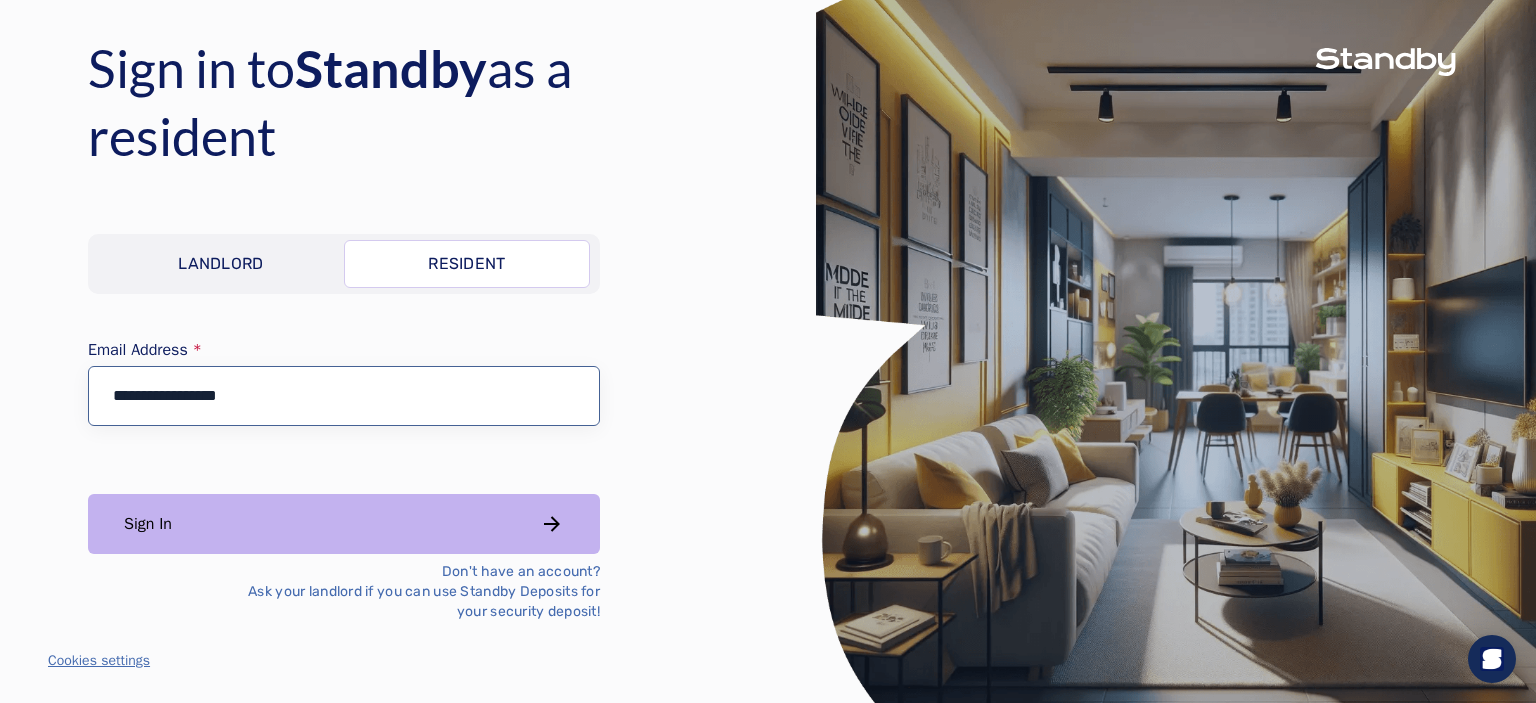 type on "**********" 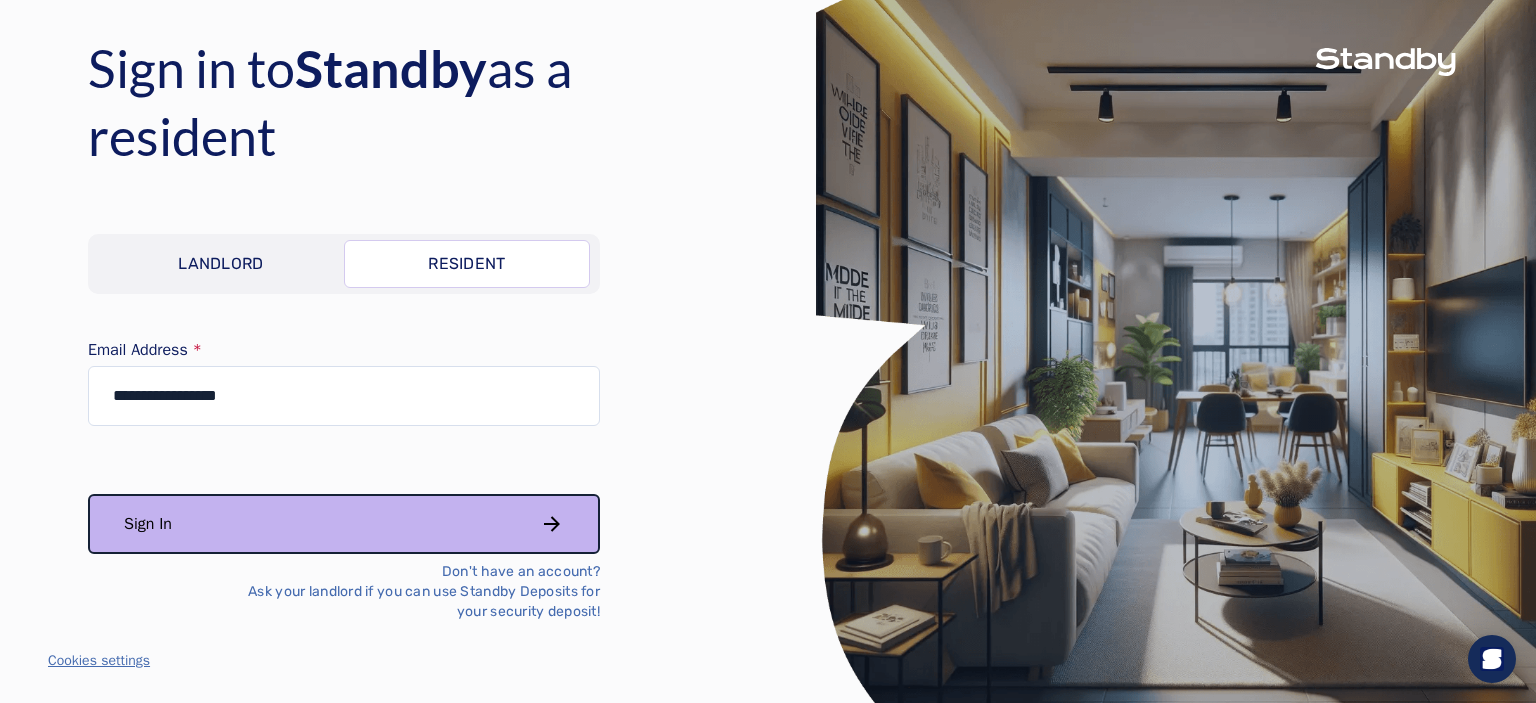 click on "Sign In" at bounding box center (344, 524) 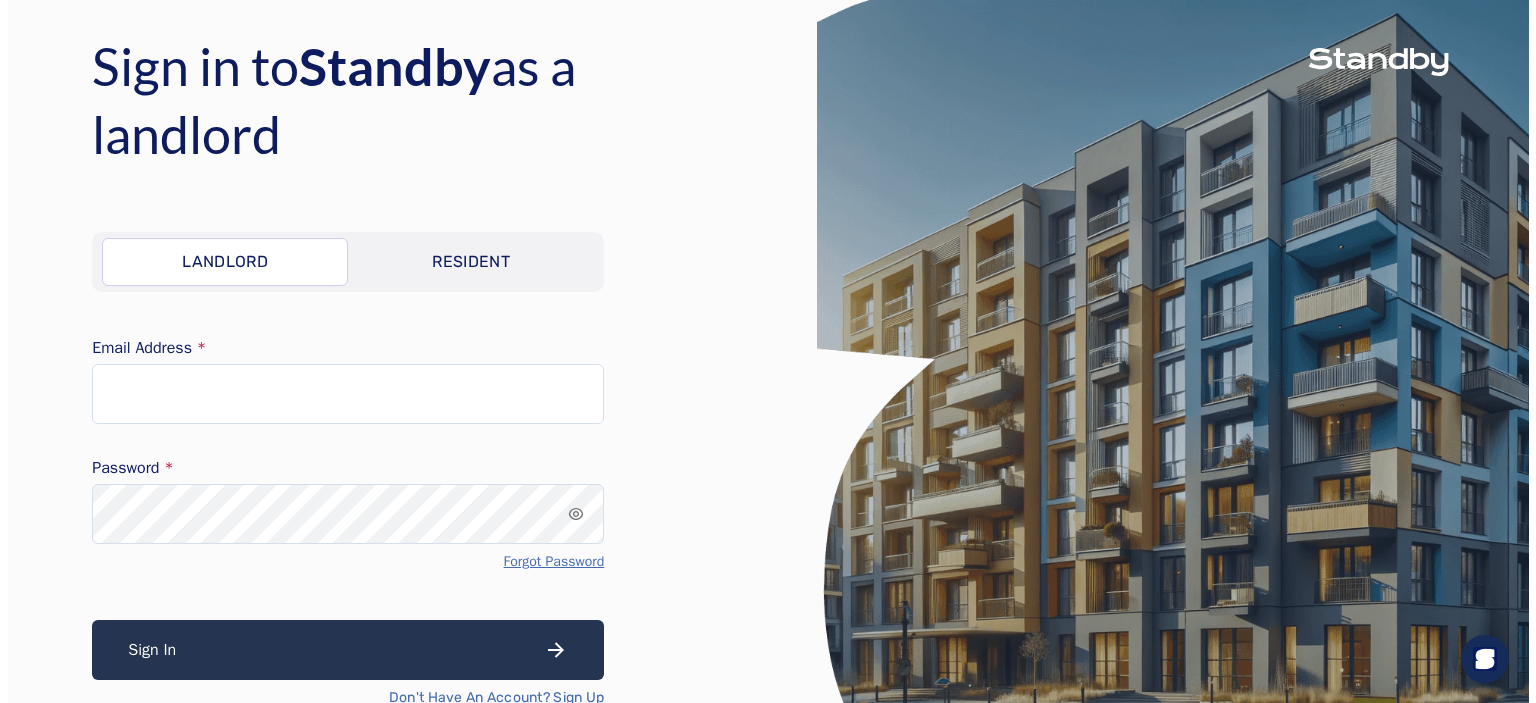 scroll, scrollTop: 0, scrollLeft: 0, axis: both 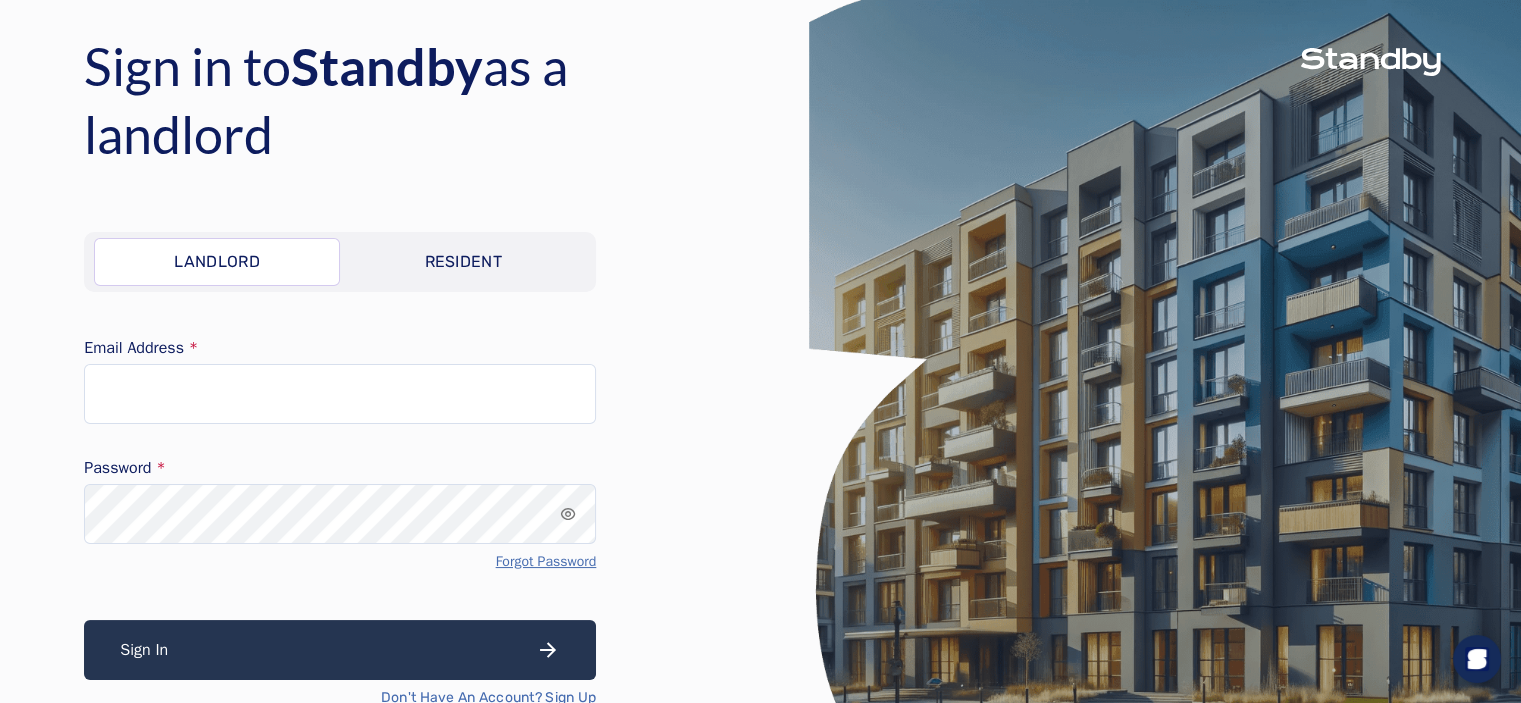 click on "Resident" at bounding box center [463, 262] 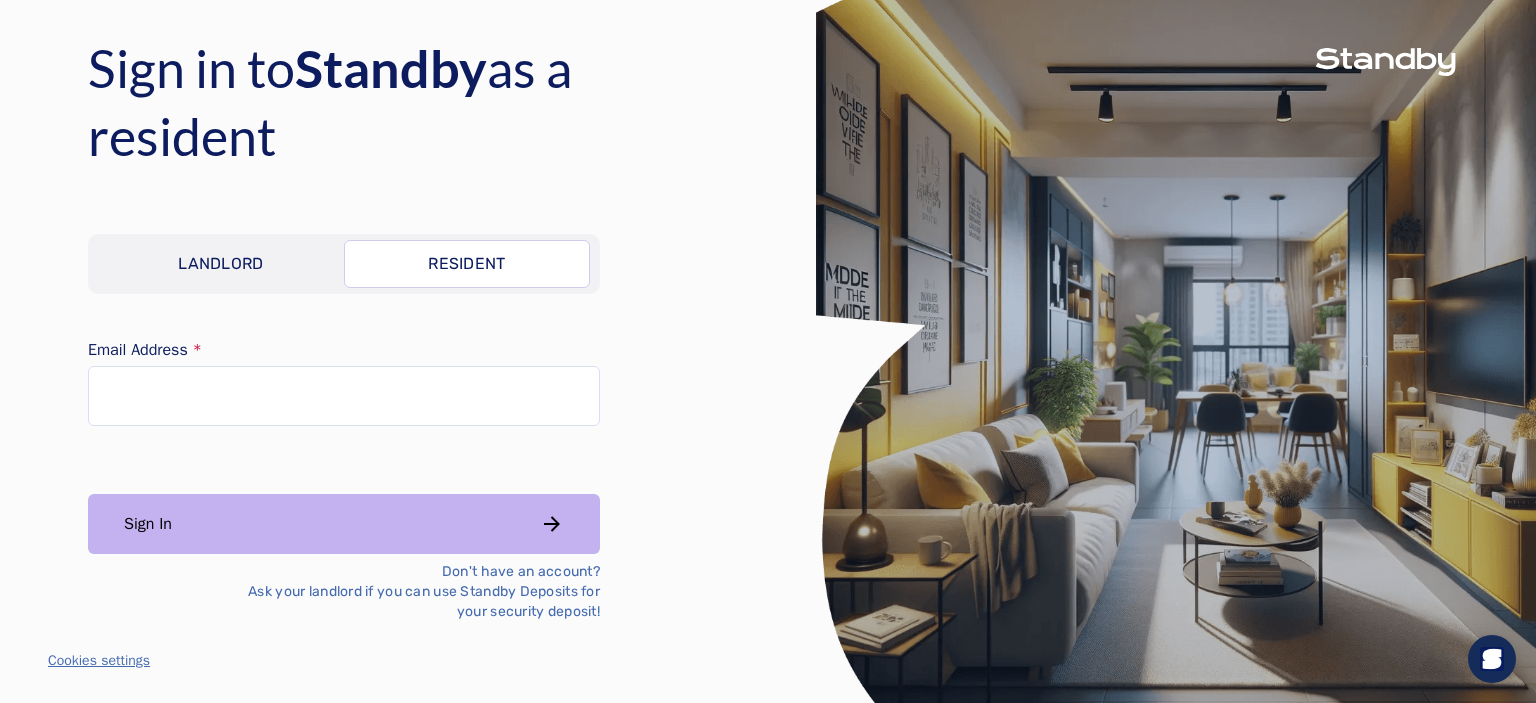 scroll, scrollTop: 0, scrollLeft: 0, axis: both 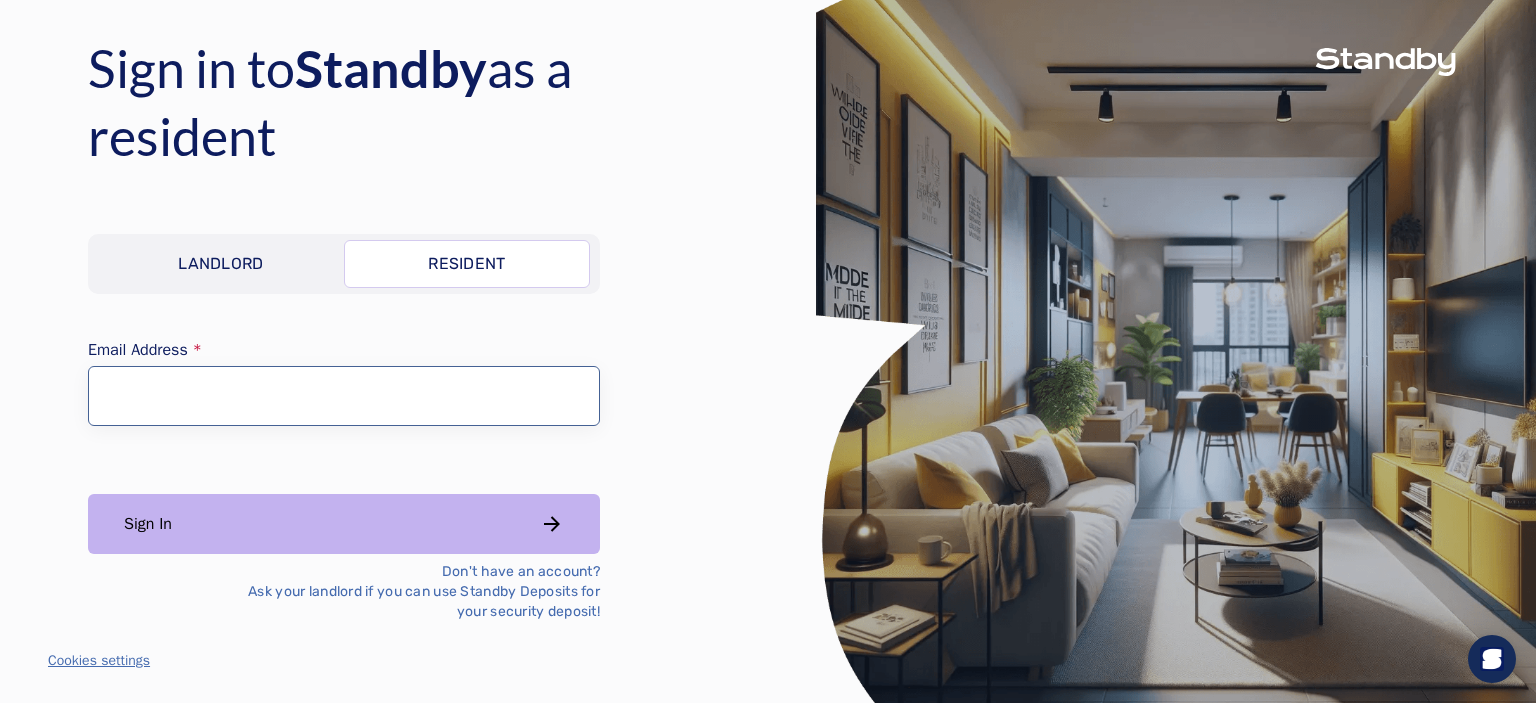 click on "Email Address" at bounding box center (344, 396) 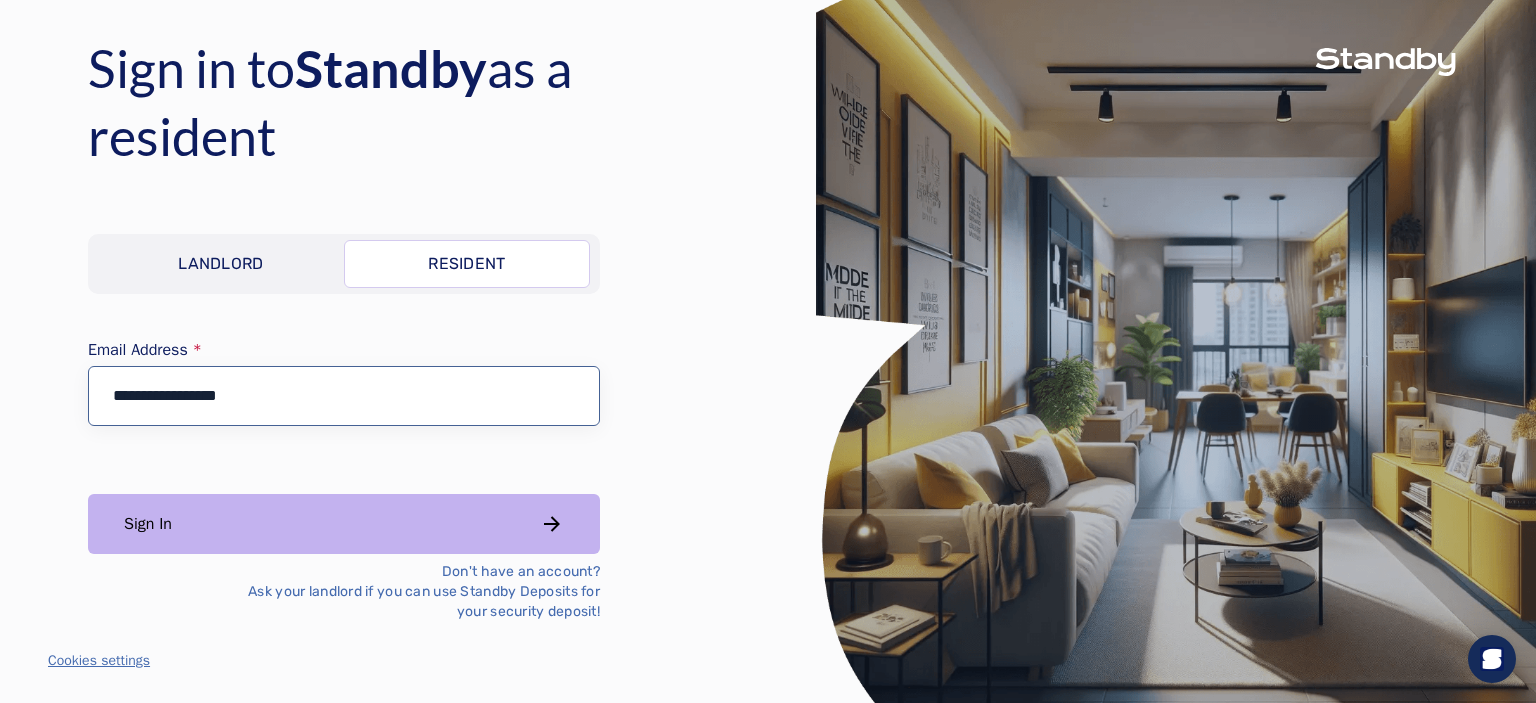 type on "**********" 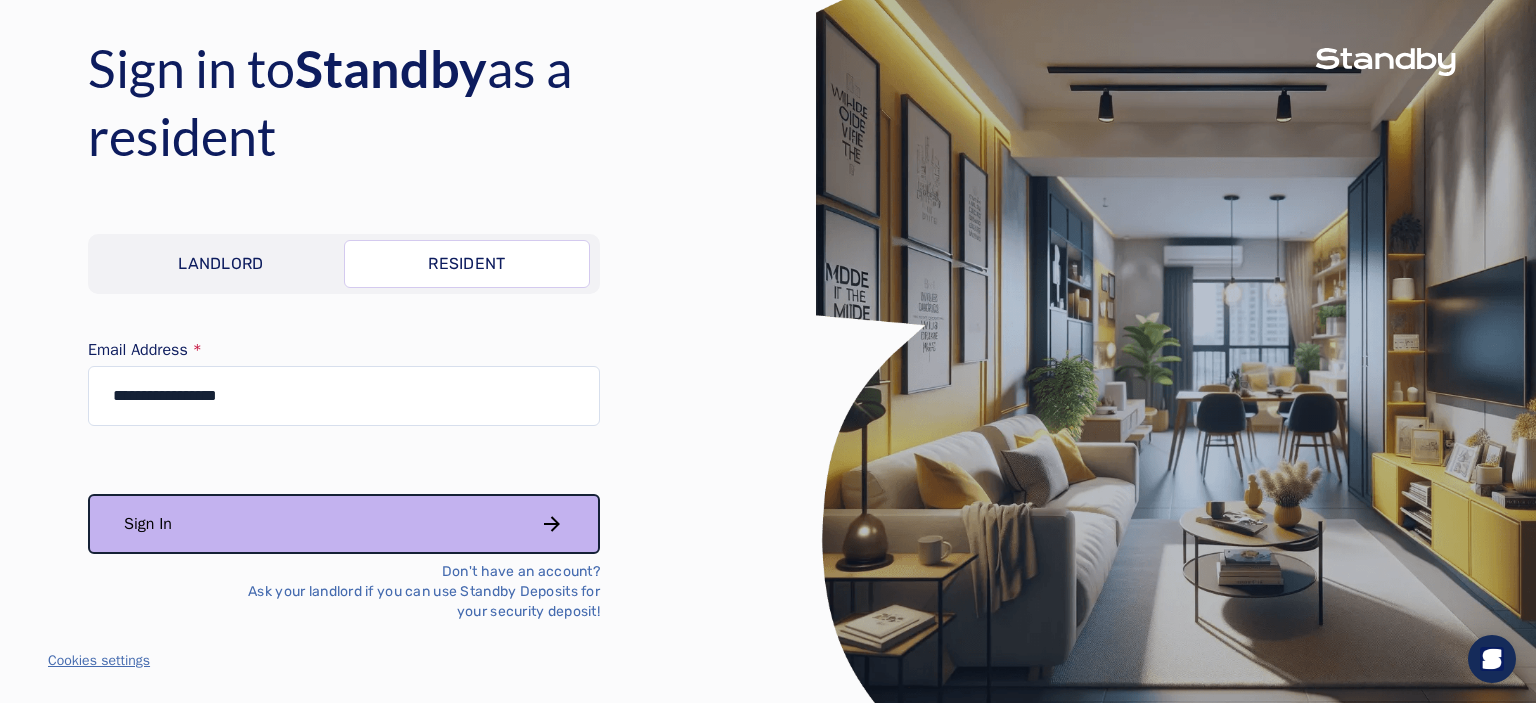 click on "Sign In" at bounding box center [344, 524] 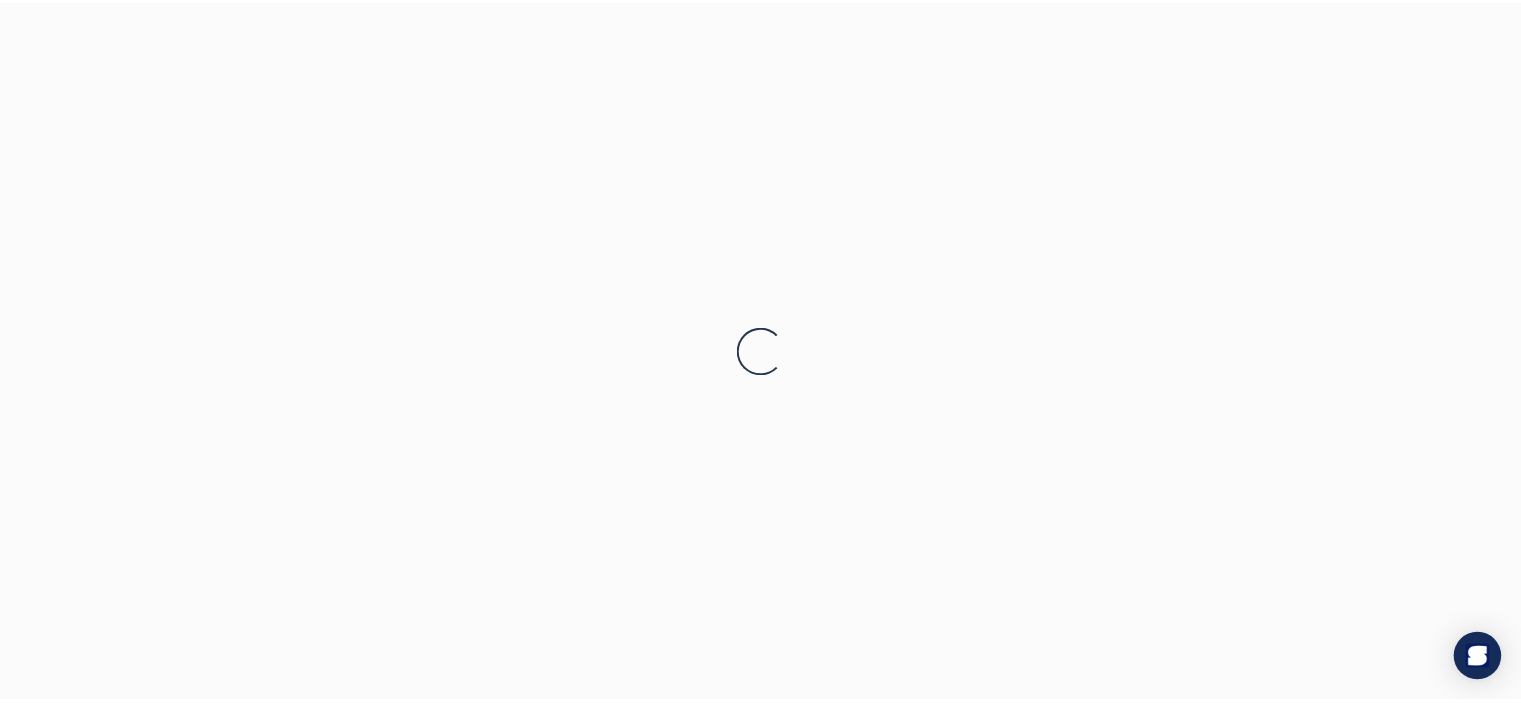 scroll, scrollTop: 0, scrollLeft: 0, axis: both 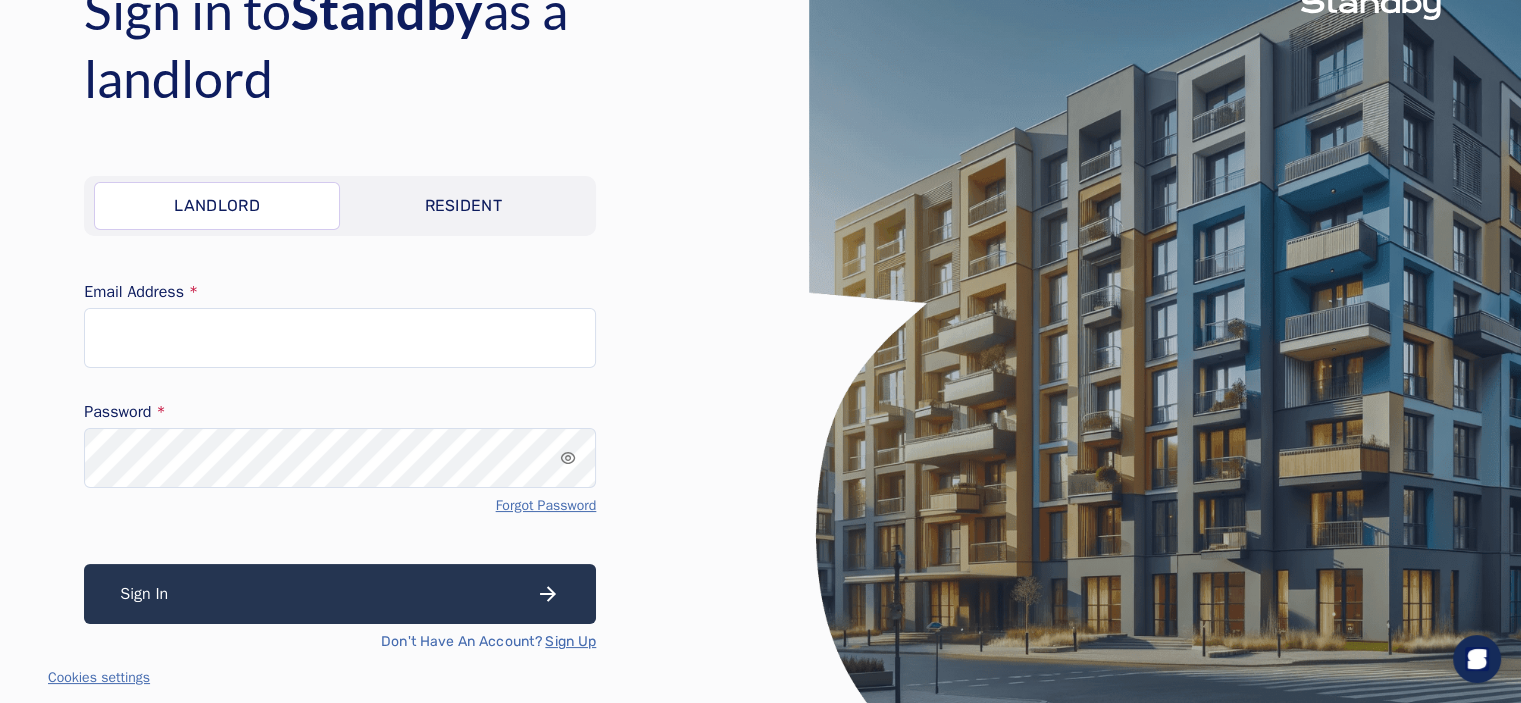 click on "Resident" at bounding box center (463, 206) 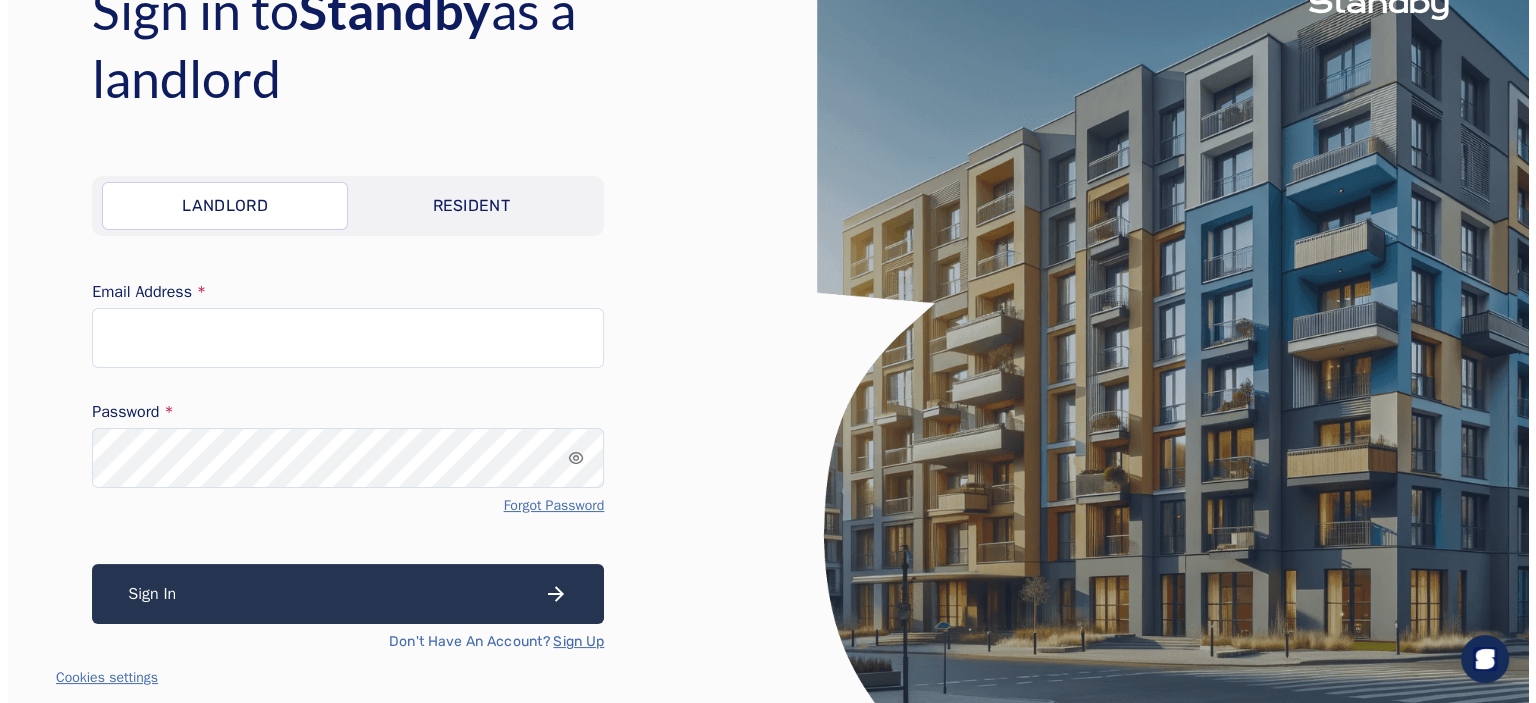 scroll, scrollTop: 0, scrollLeft: 0, axis: both 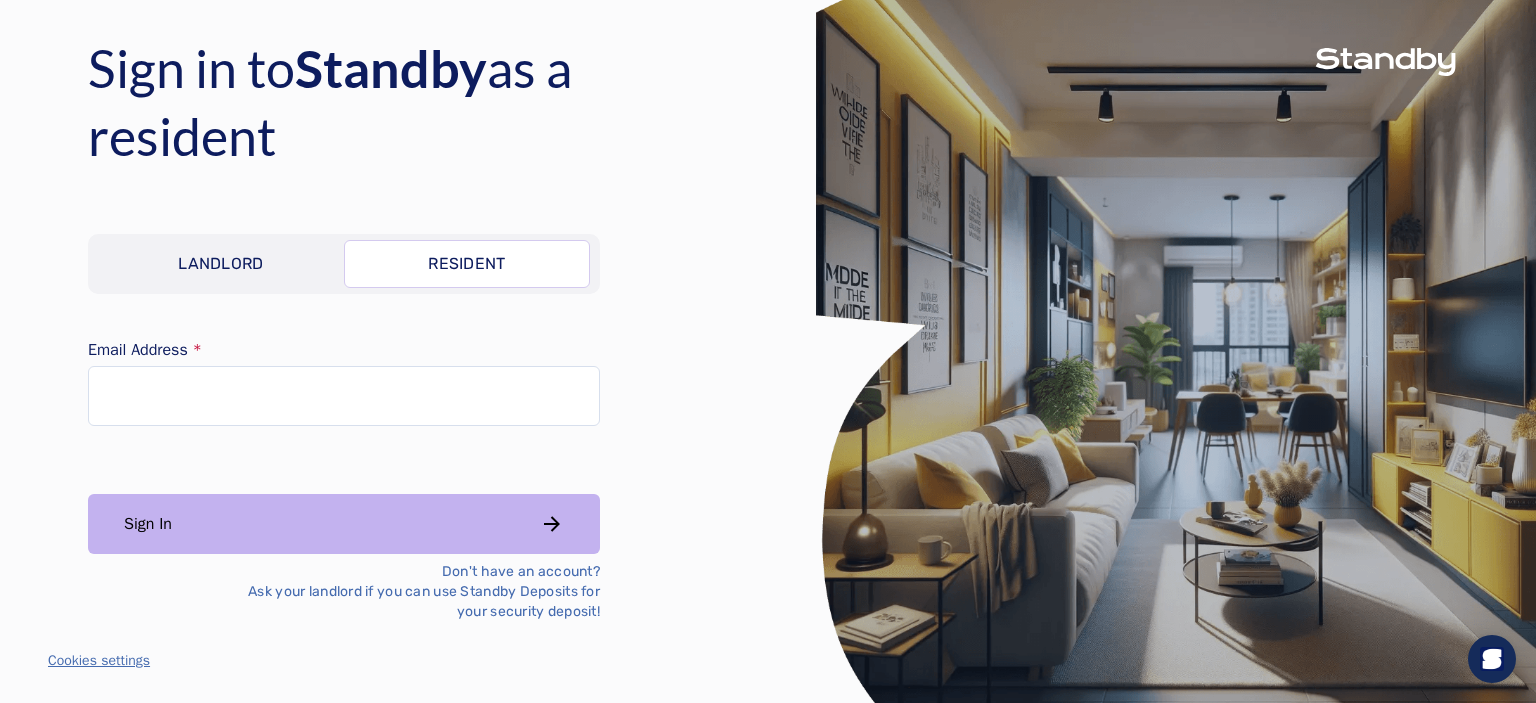 click on "Don't have an account? Ask your landlord if you can use Standby Deposits for your security deposit!" at bounding box center (408, 592) 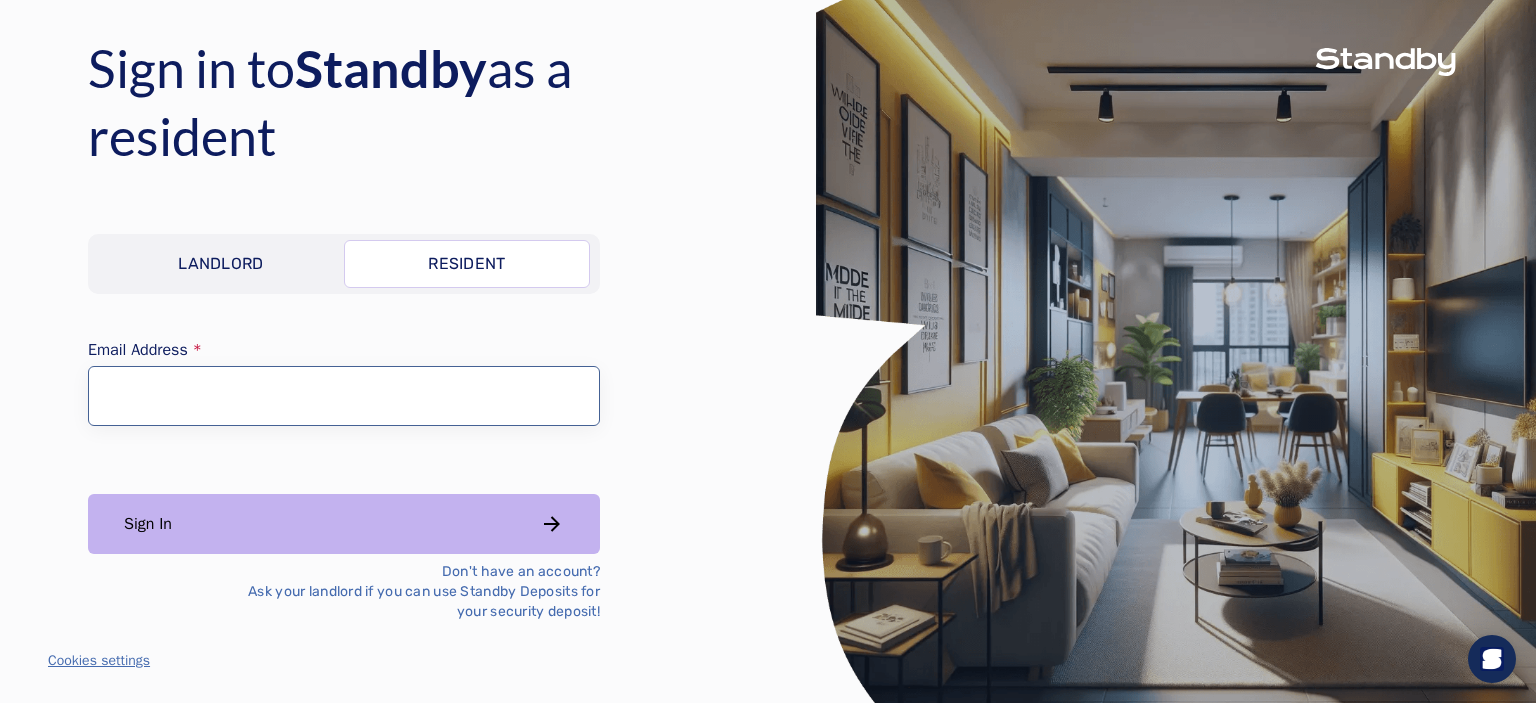 click on "Email Address" at bounding box center [344, 396] 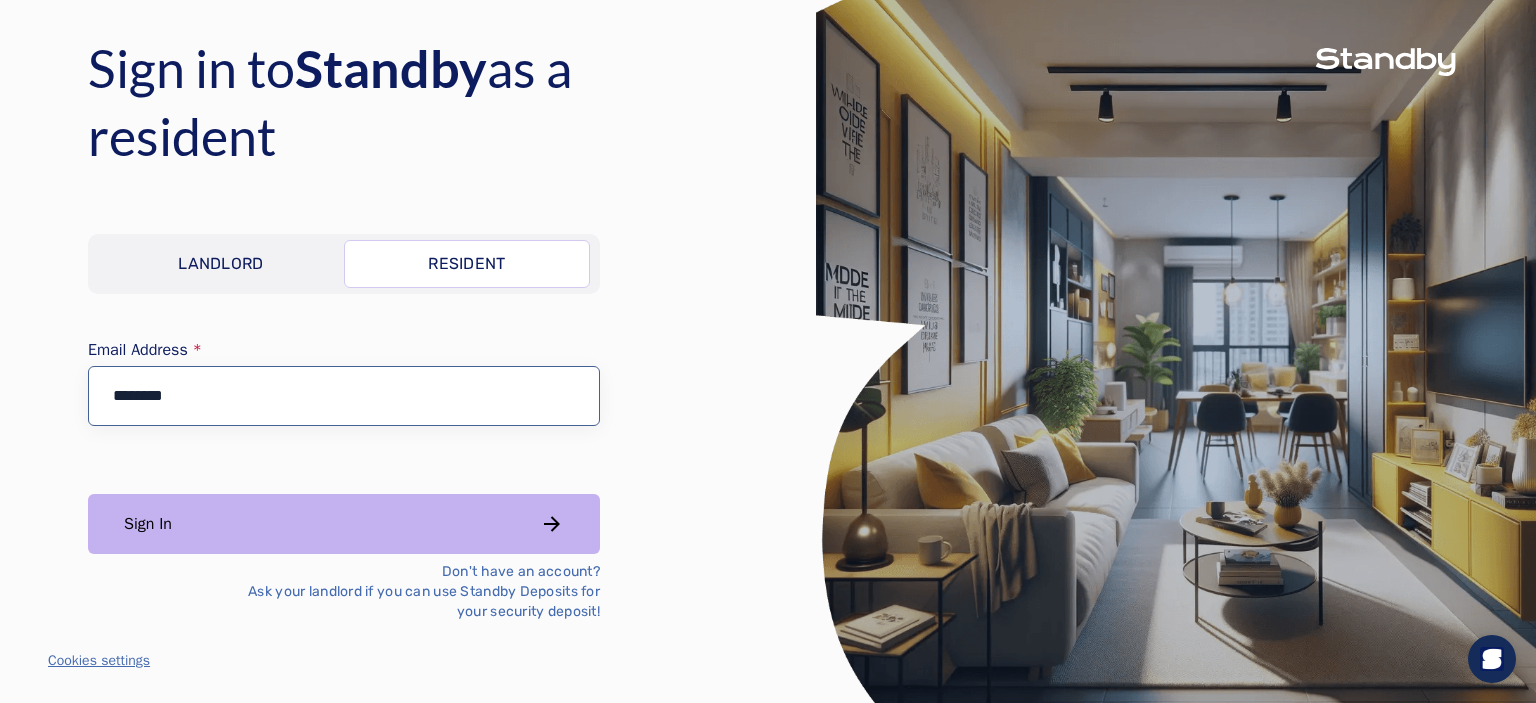 type on "********" 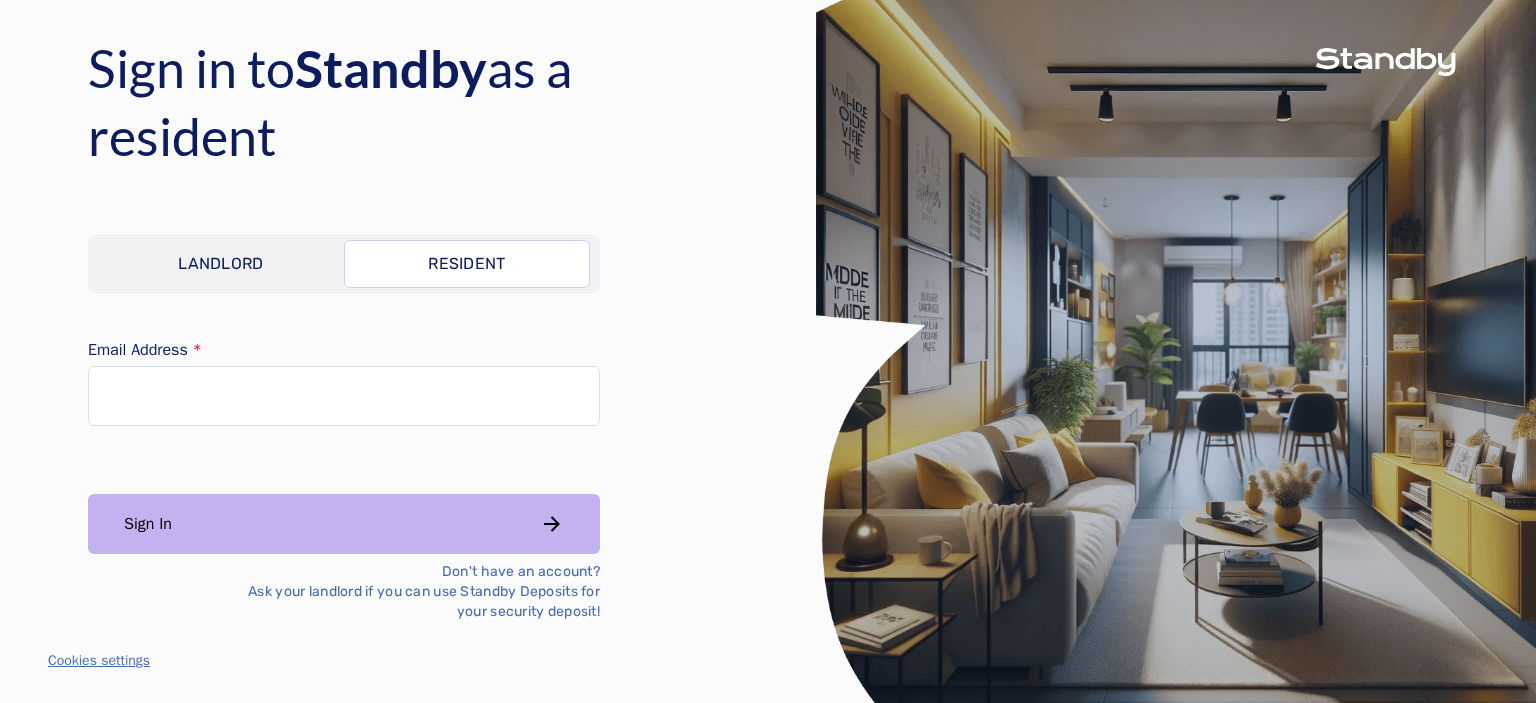 scroll, scrollTop: 0, scrollLeft: 0, axis: both 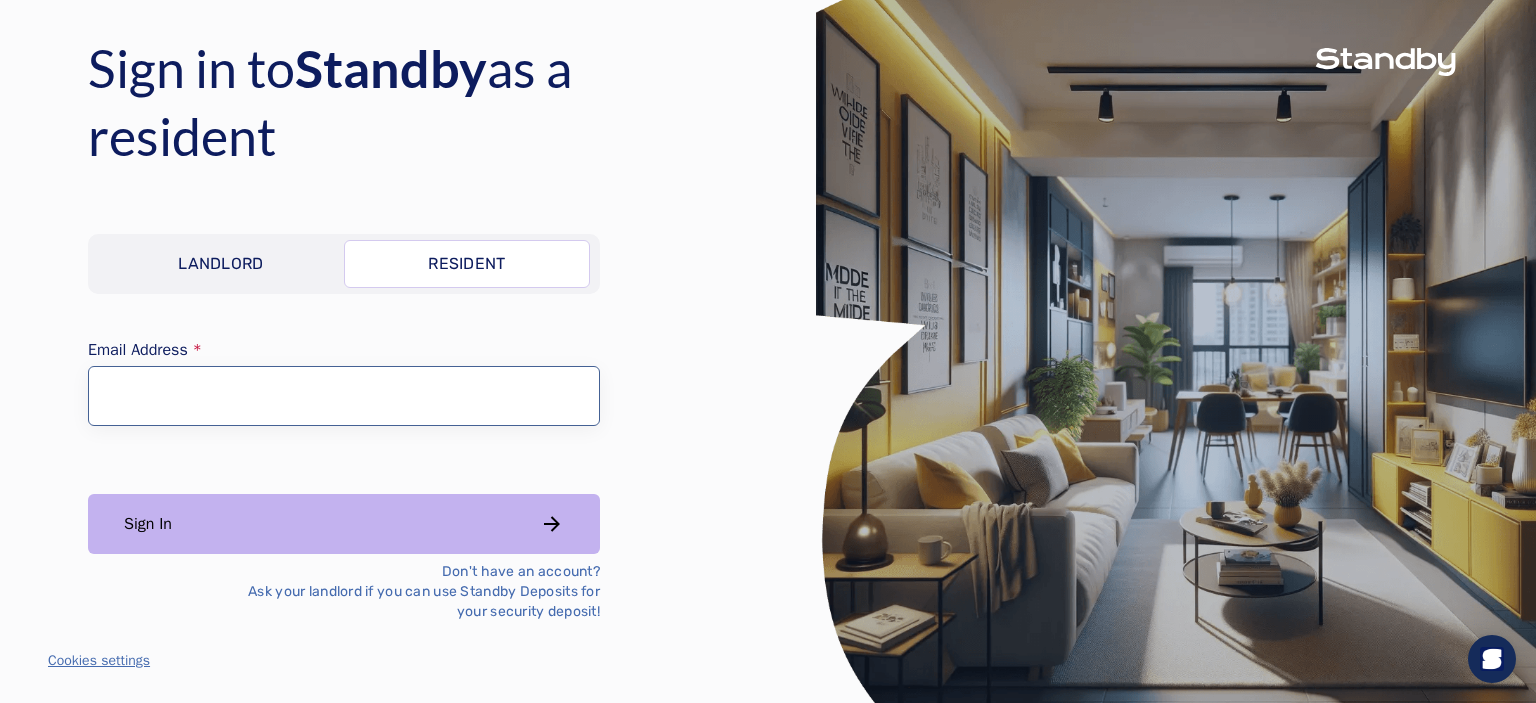 click on "Email Address" at bounding box center (344, 396) 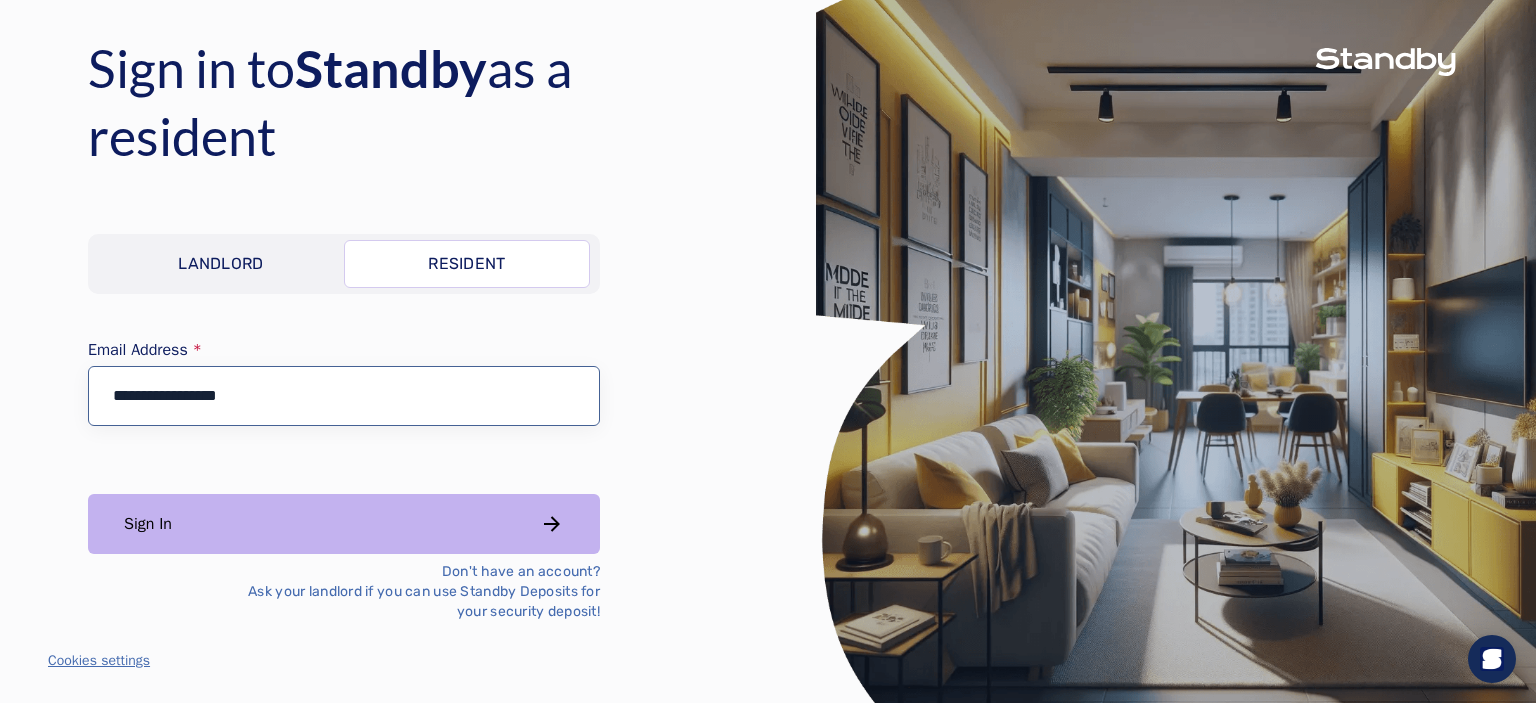 type on "**********" 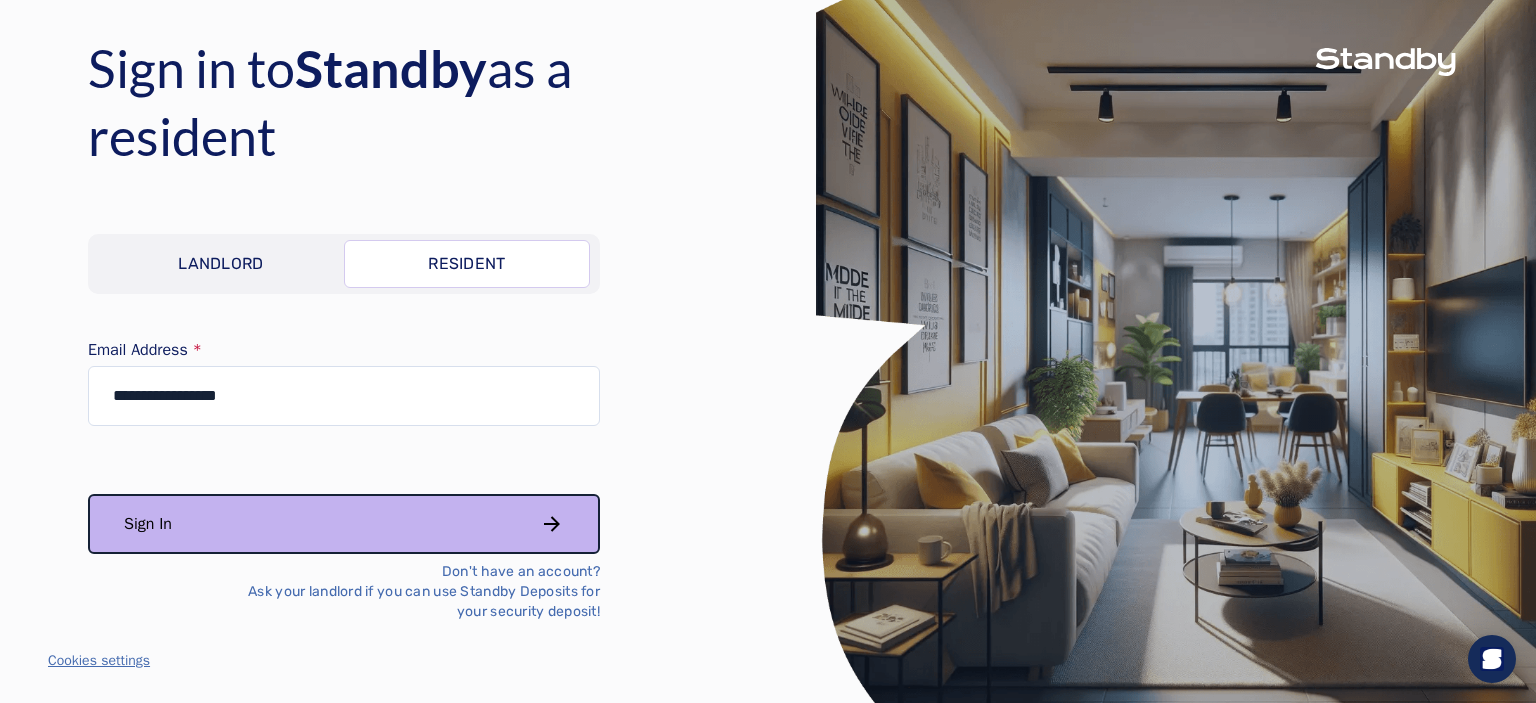 click on "Sign In" at bounding box center (344, 524) 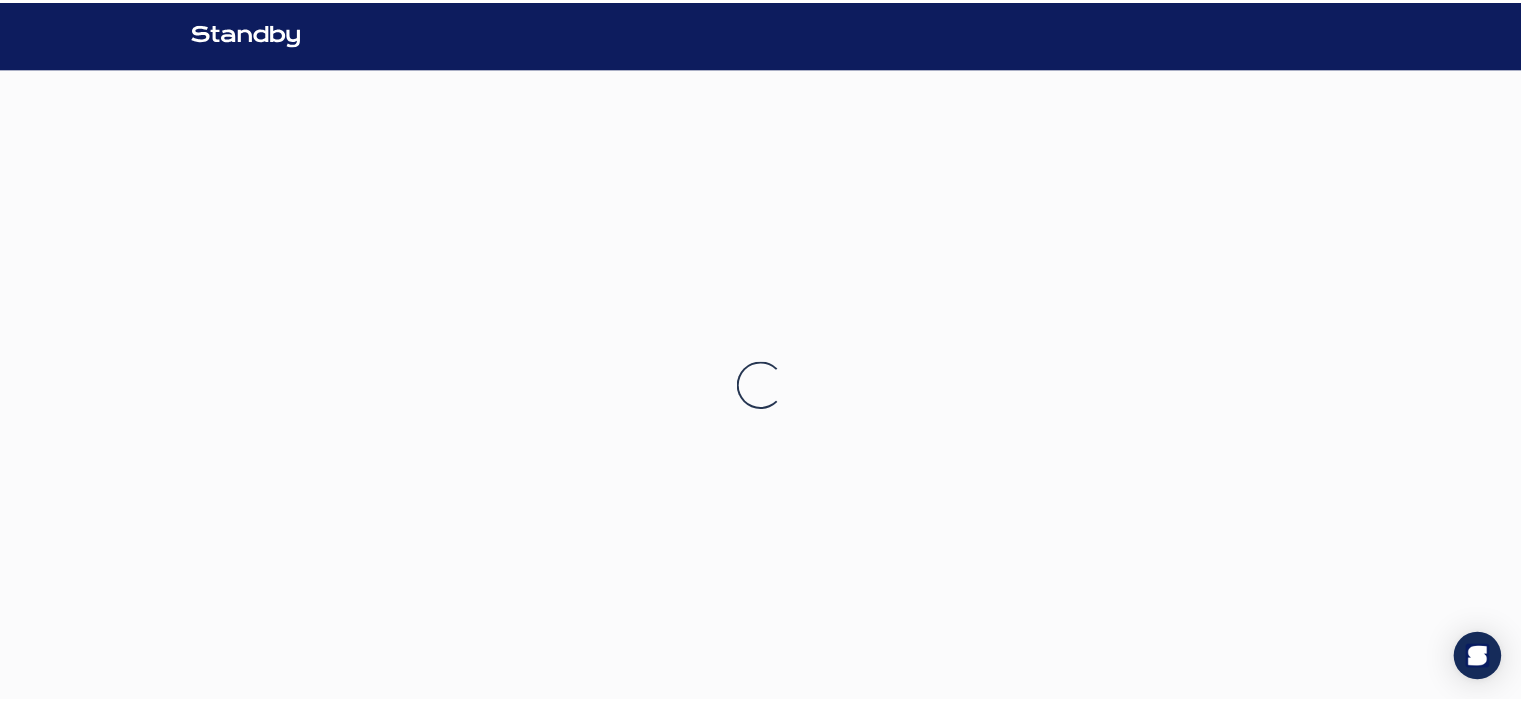 scroll, scrollTop: 0, scrollLeft: 0, axis: both 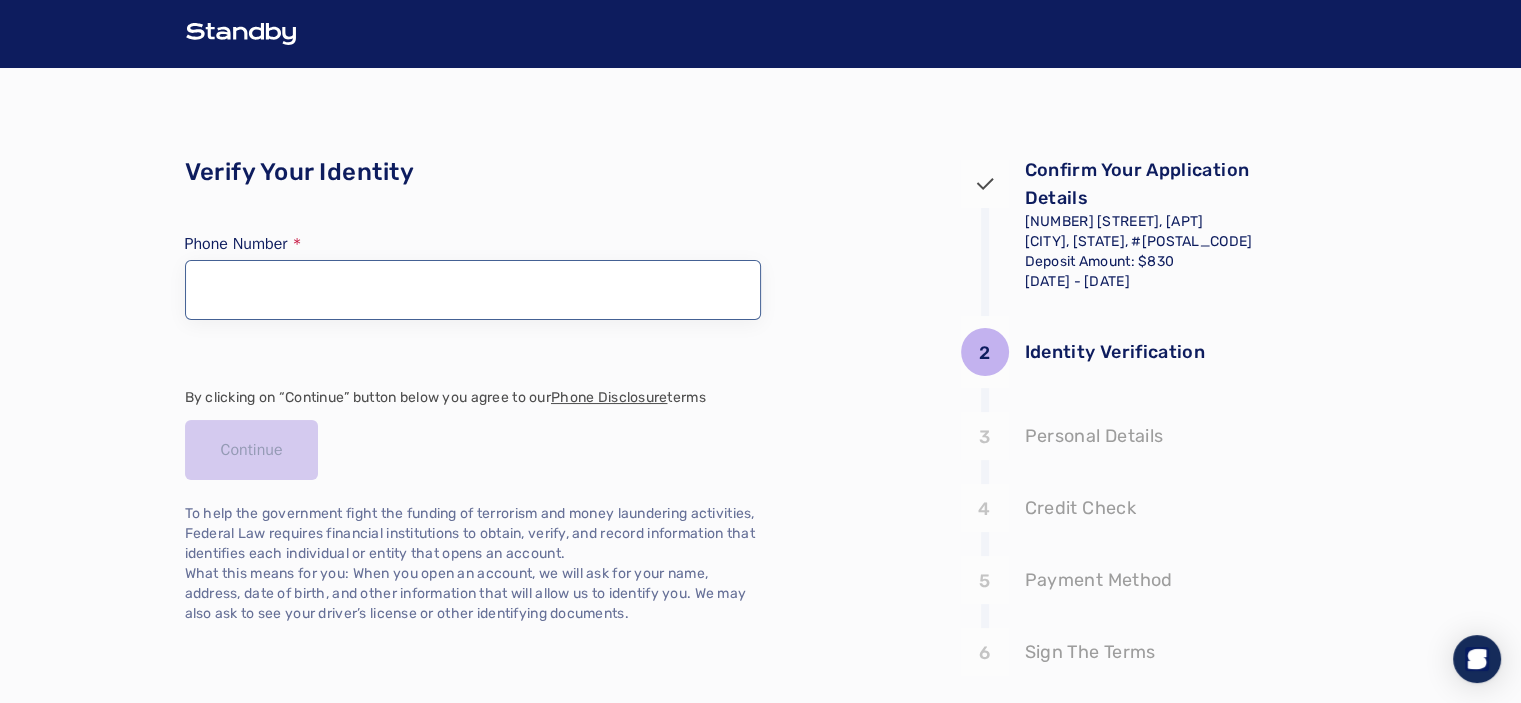 click at bounding box center [473, 290] 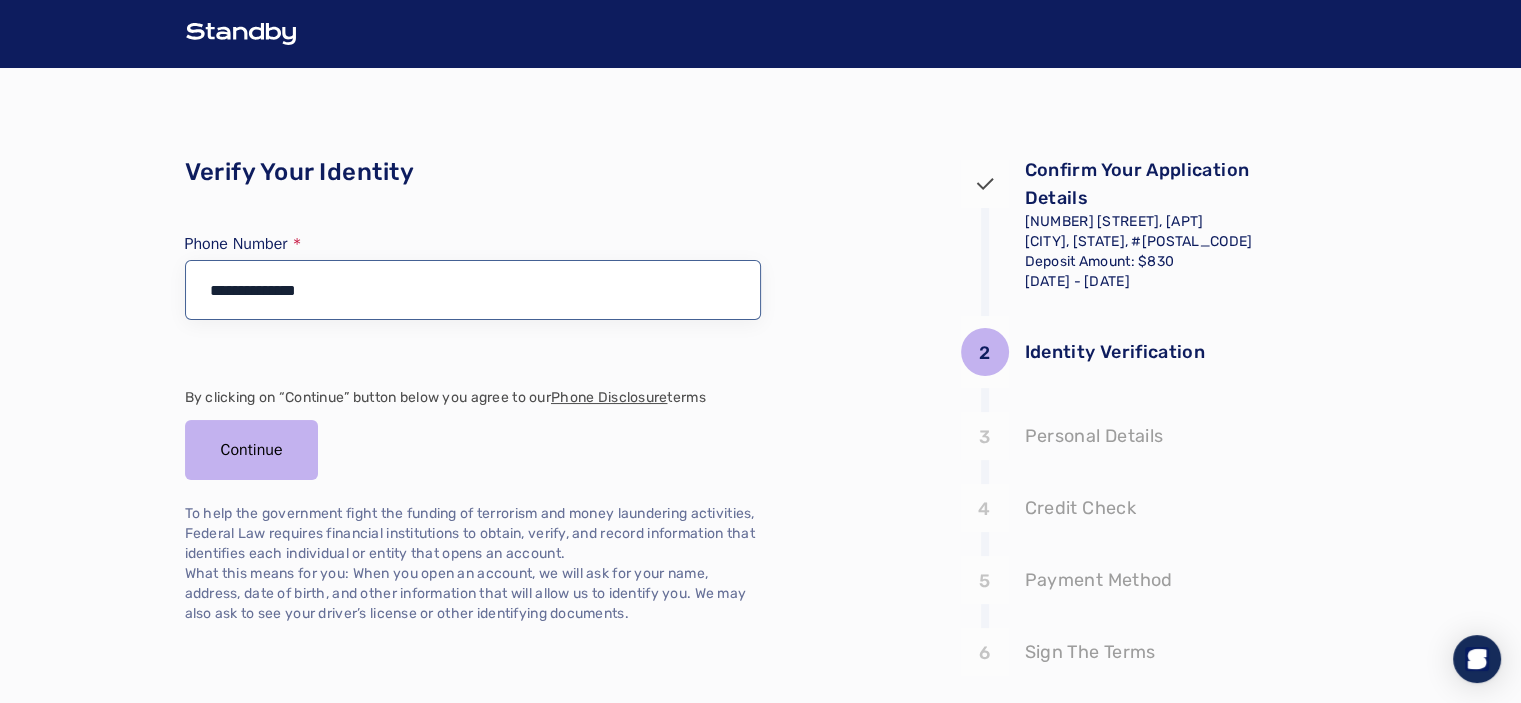 type on "**********" 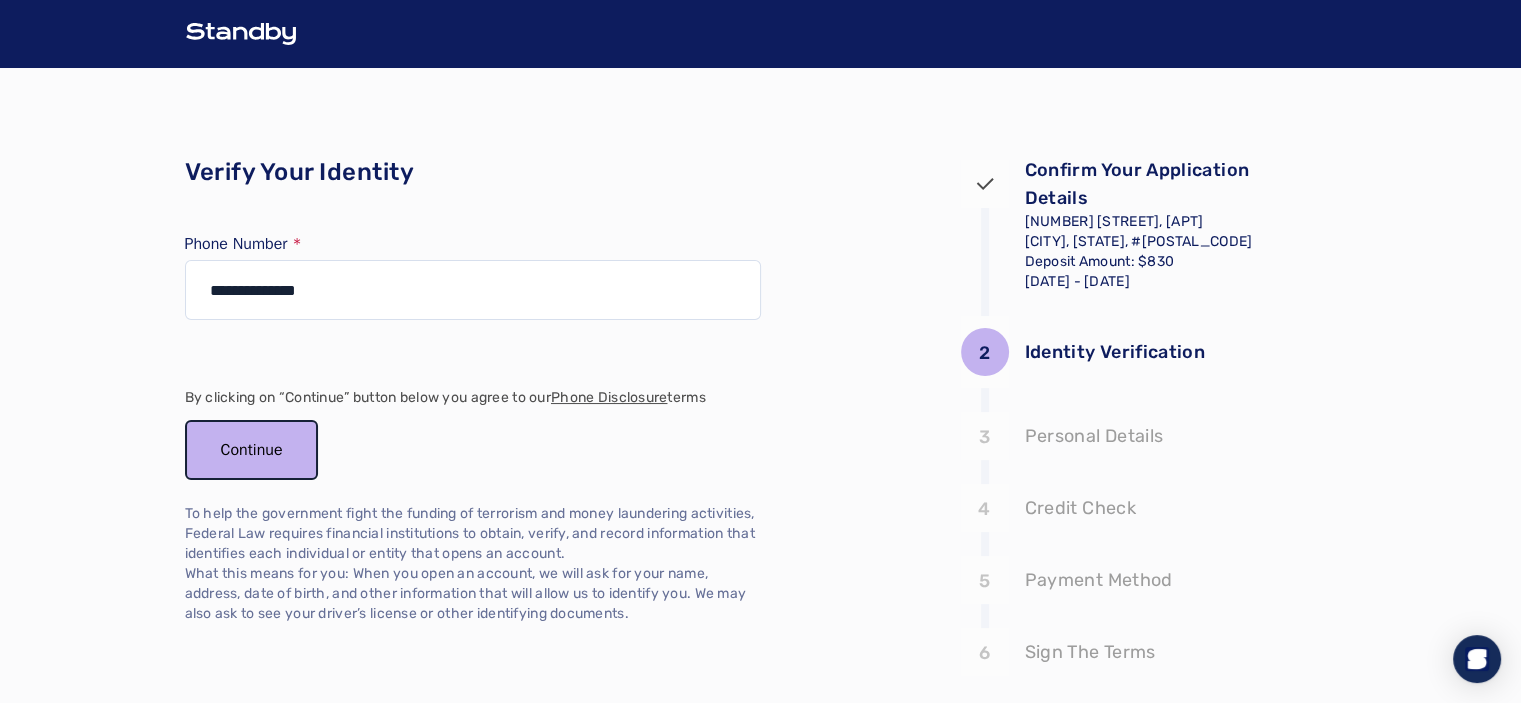 click on "Continue" at bounding box center (252, 450) 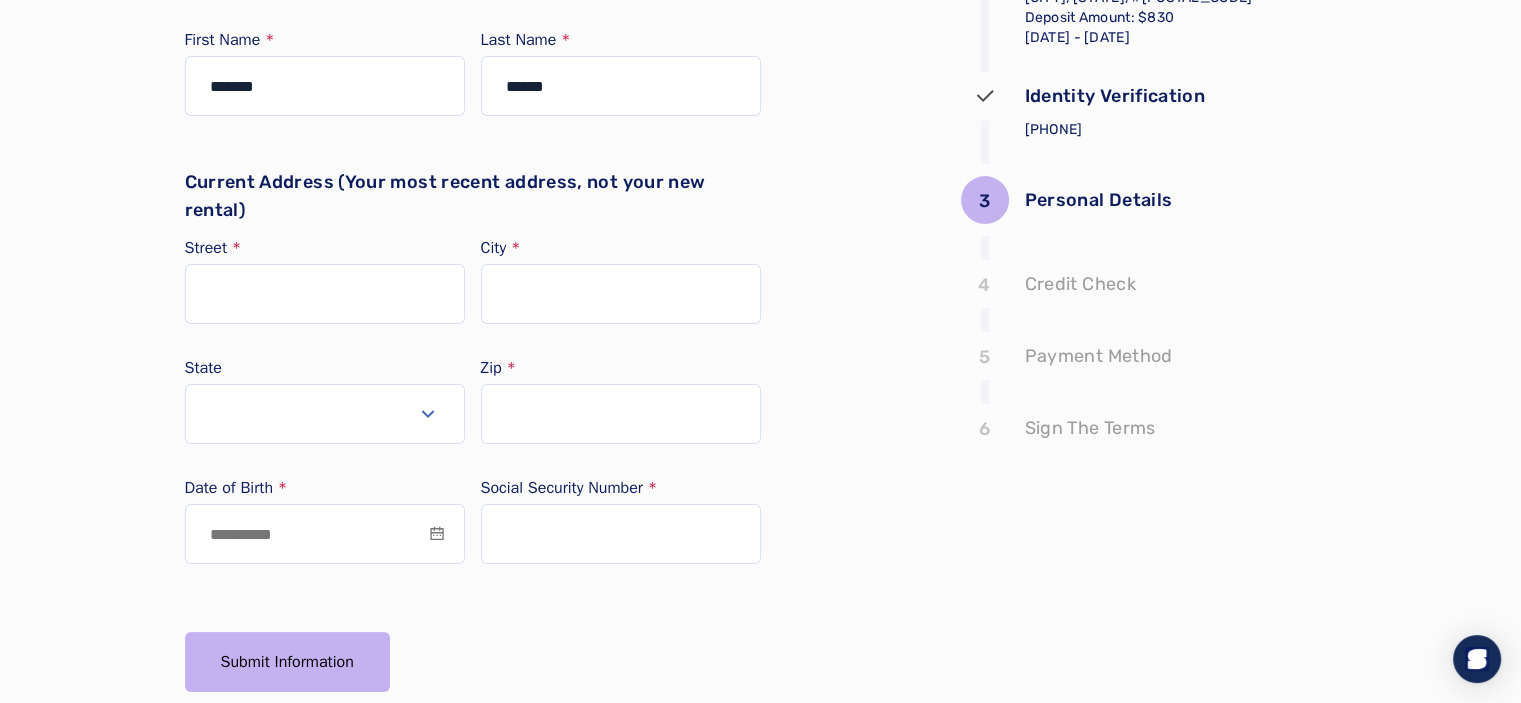 scroll, scrollTop: 247, scrollLeft: 0, axis: vertical 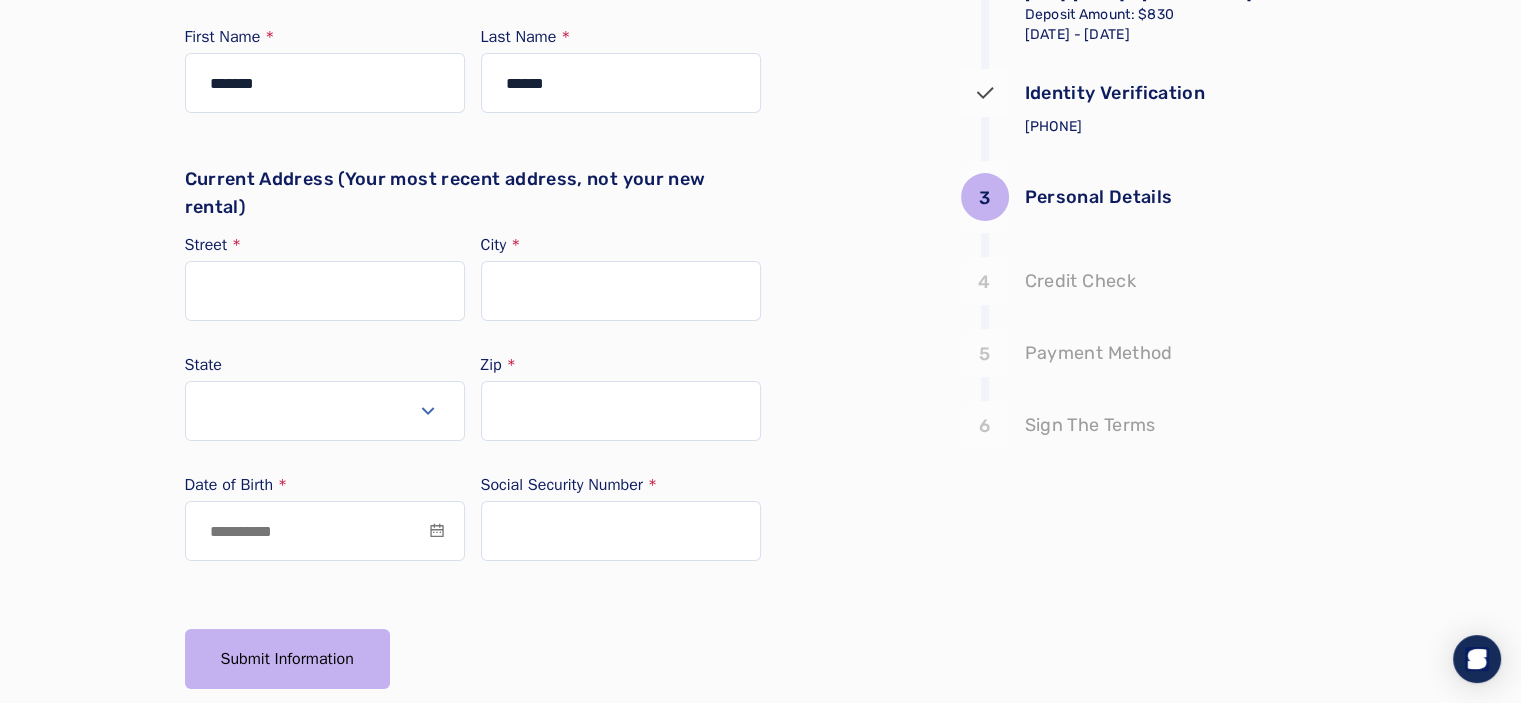 click on "Street" at bounding box center (325, 245) 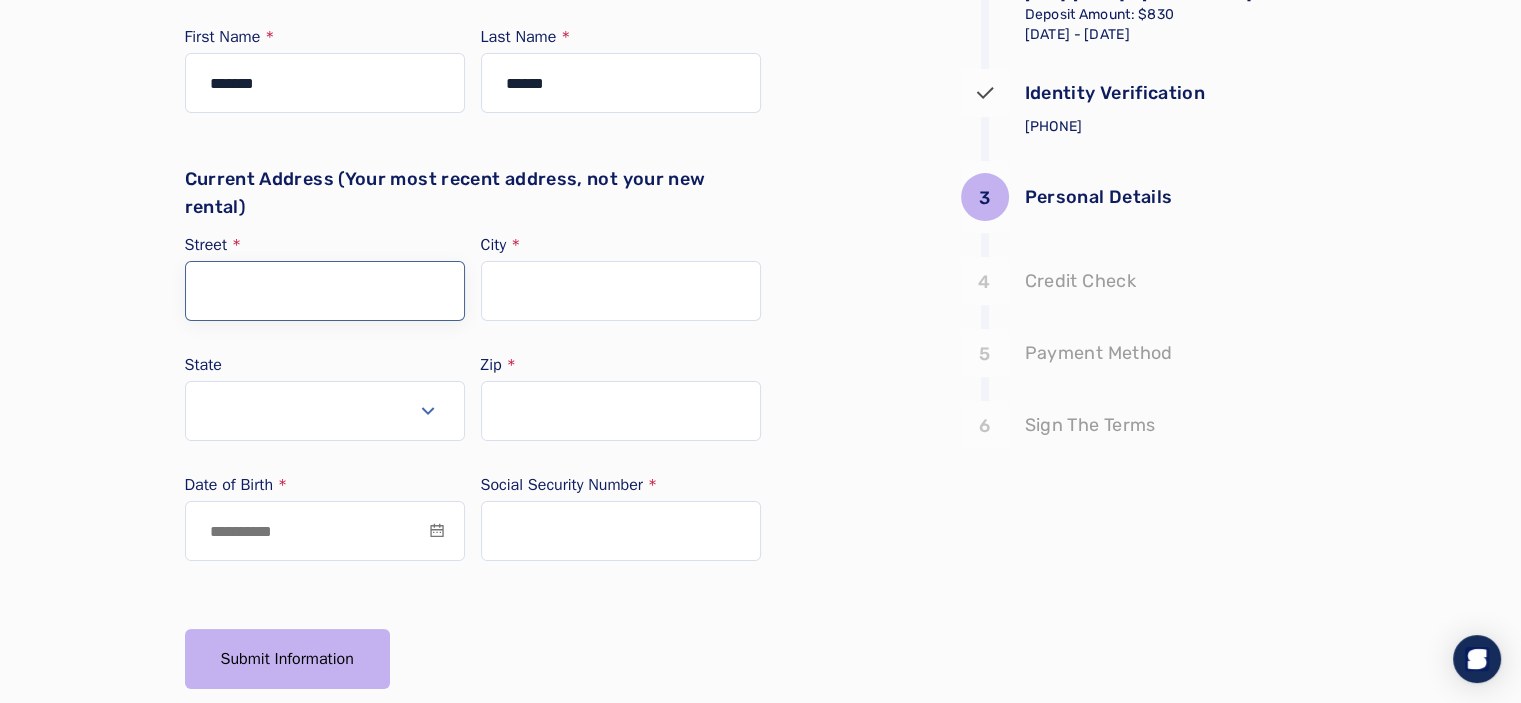 click on "Street" at bounding box center (325, 291) 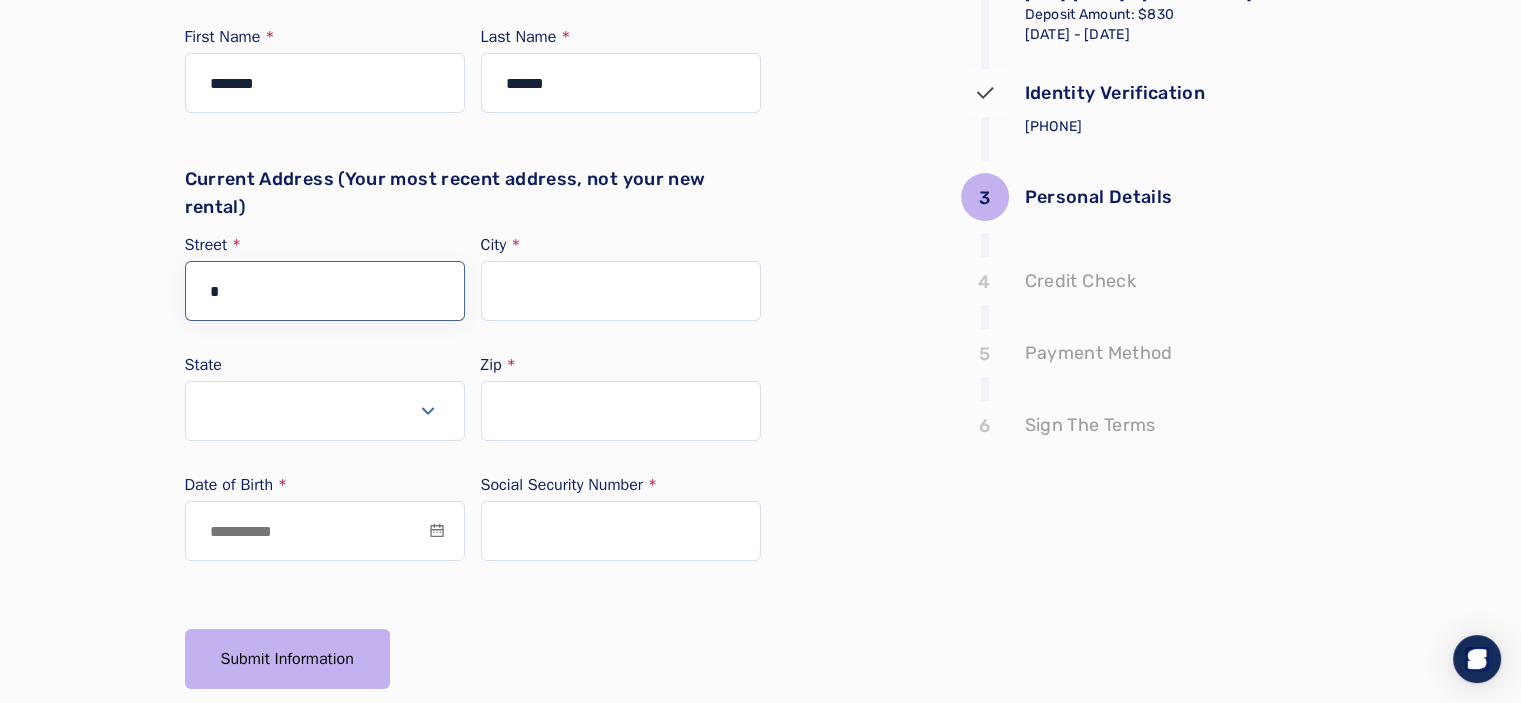 type on "**" 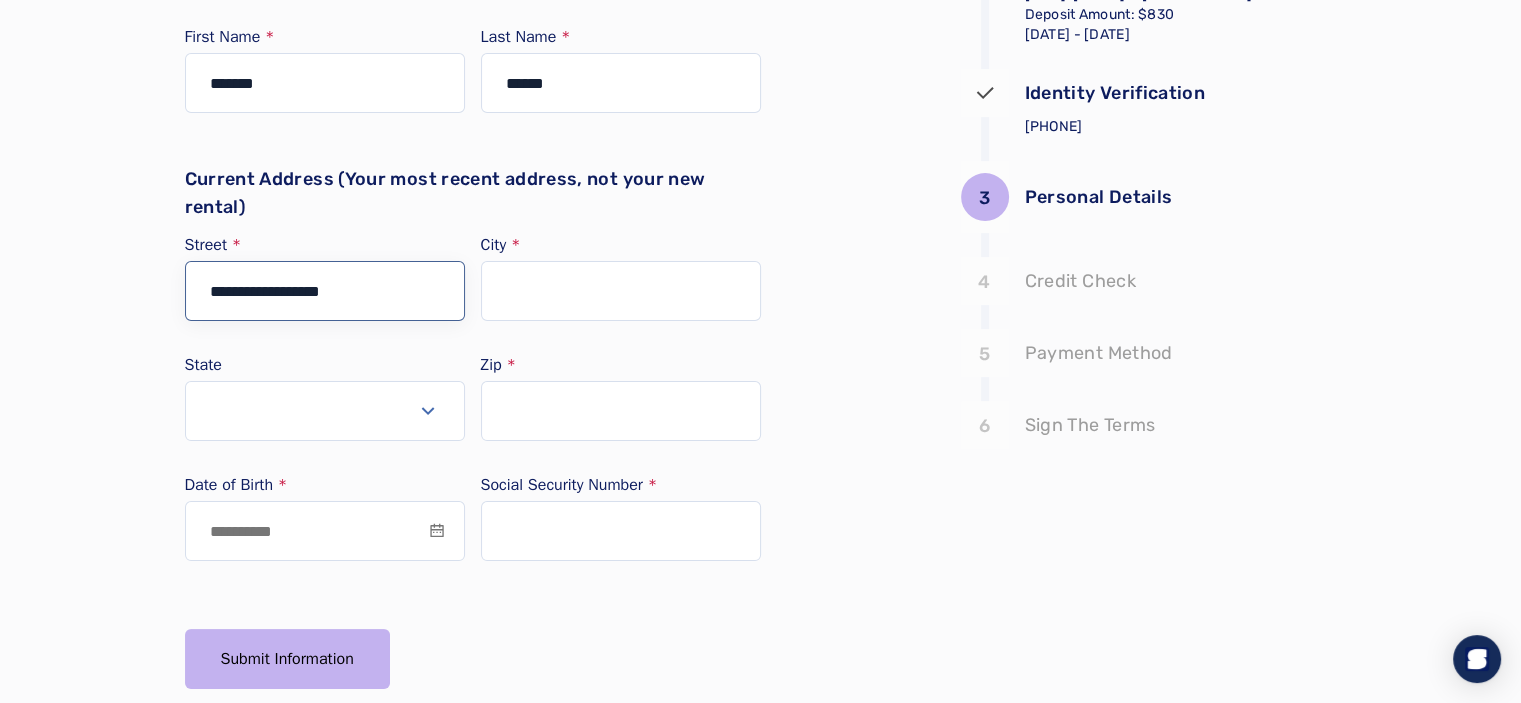 drag, startPoint x: 407, startPoint y: 289, endPoint x: 135, endPoint y: 286, distance: 272.01654 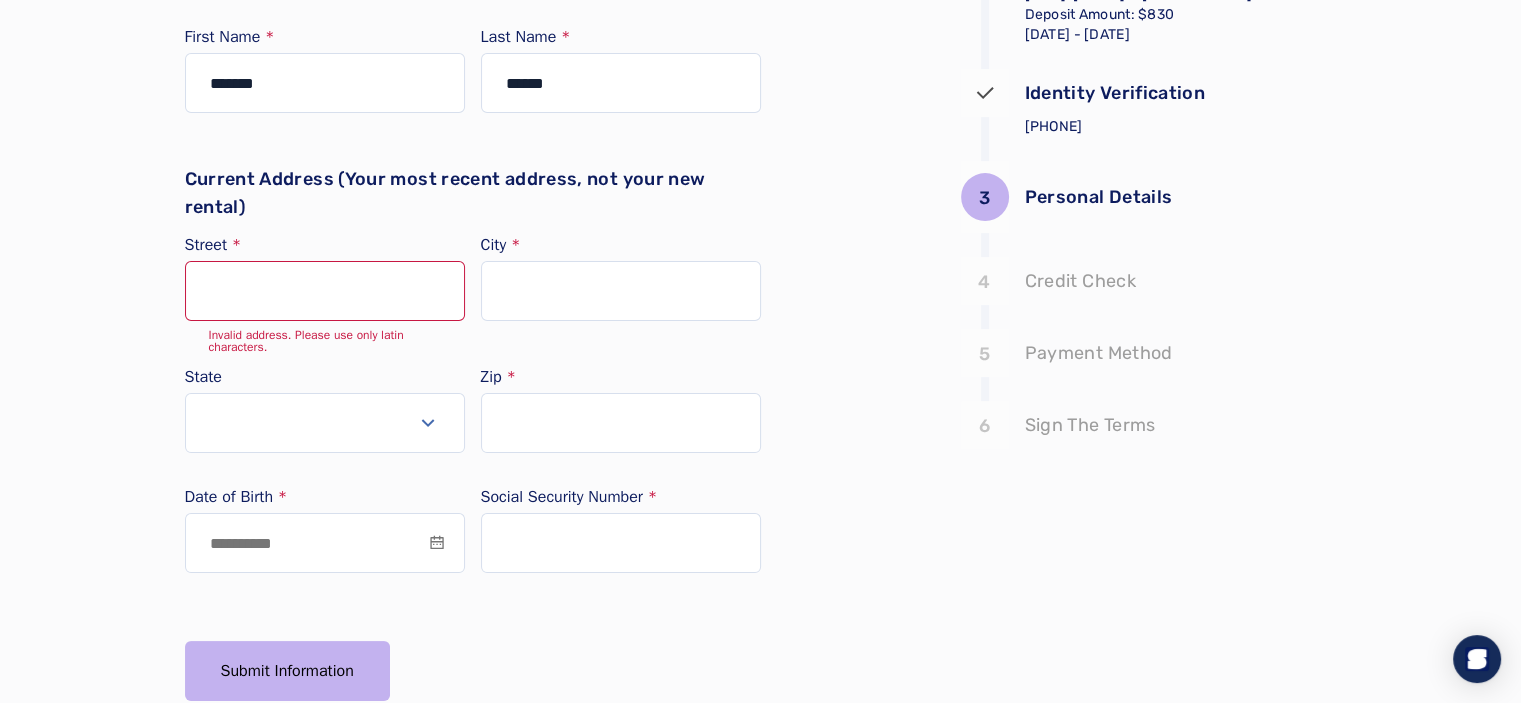 click at bounding box center [325, 423] 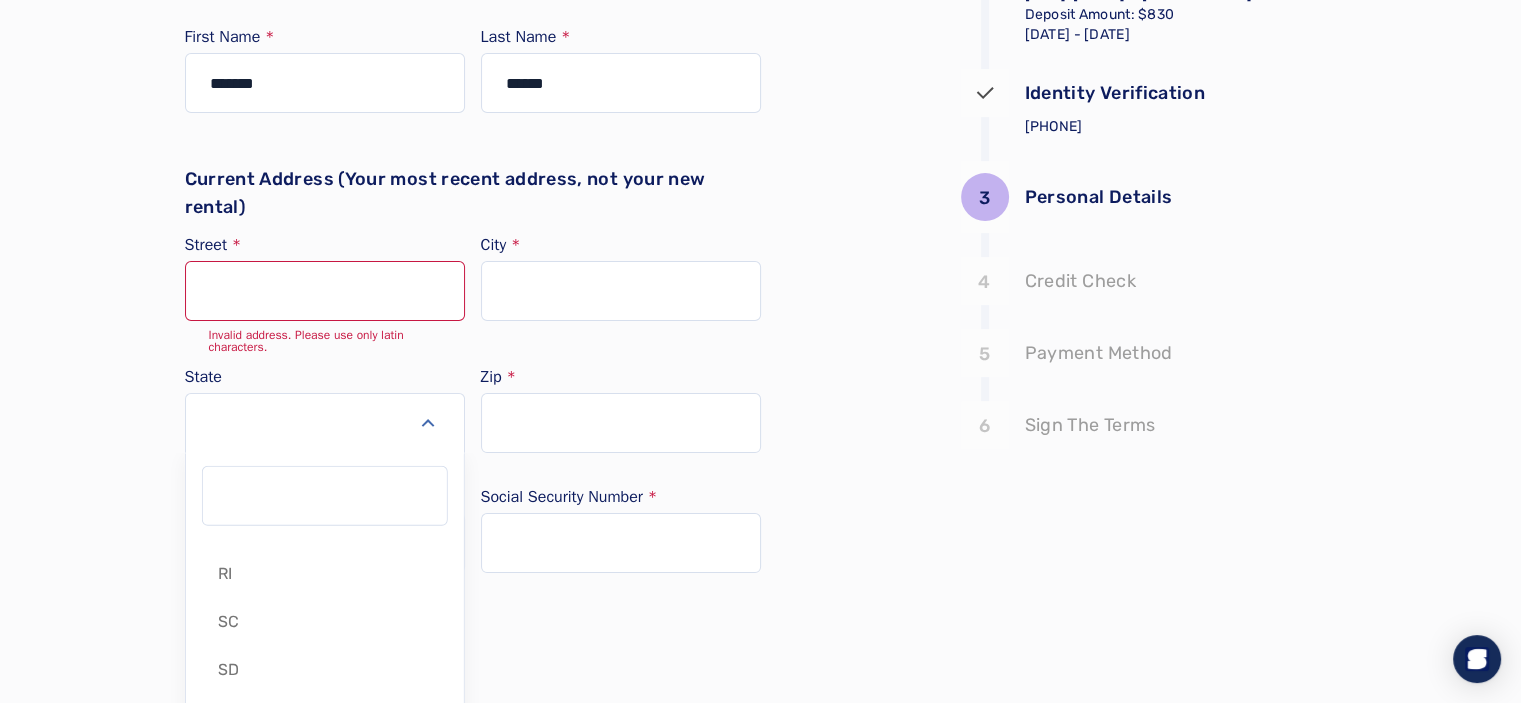 scroll, scrollTop: 2104, scrollLeft: 0, axis: vertical 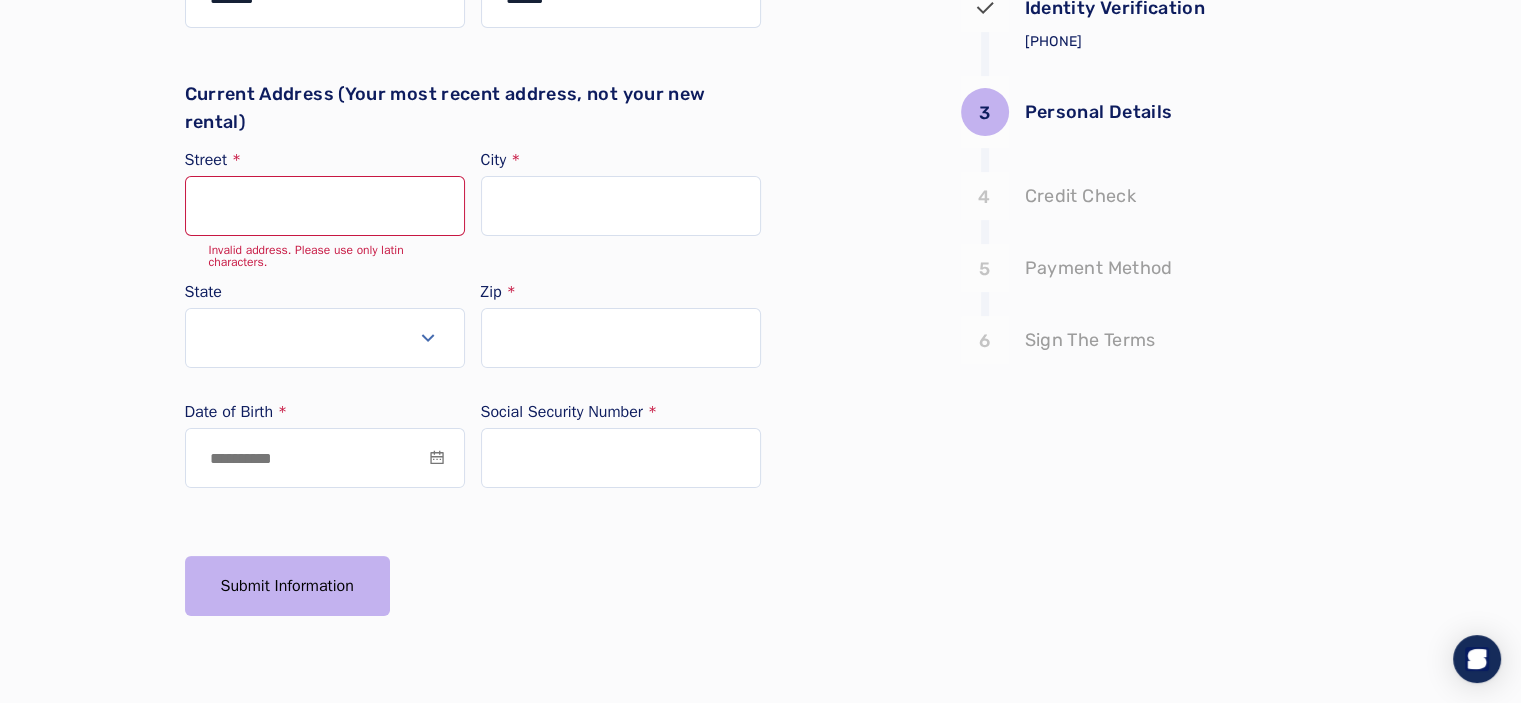 click at bounding box center (428, 338) 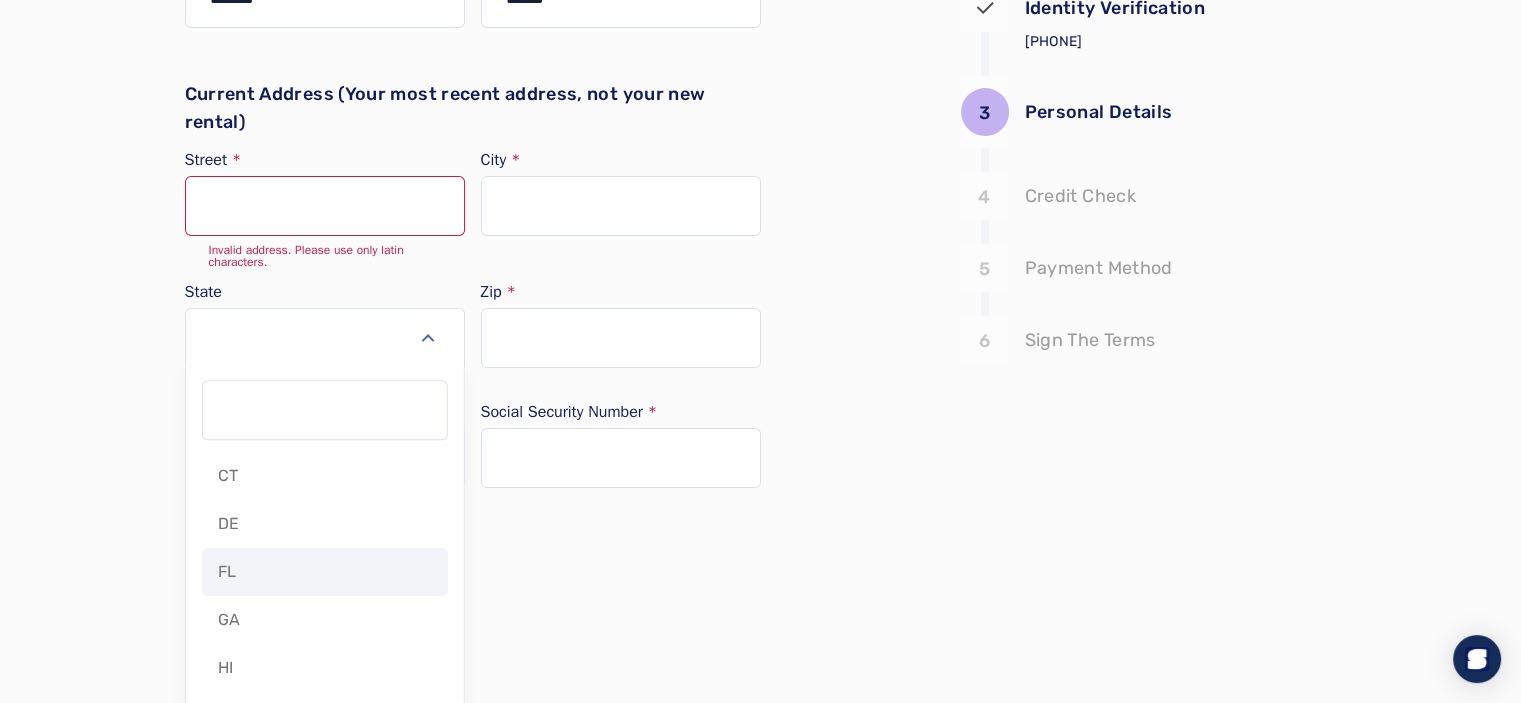 scroll, scrollTop: 4, scrollLeft: 0, axis: vertical 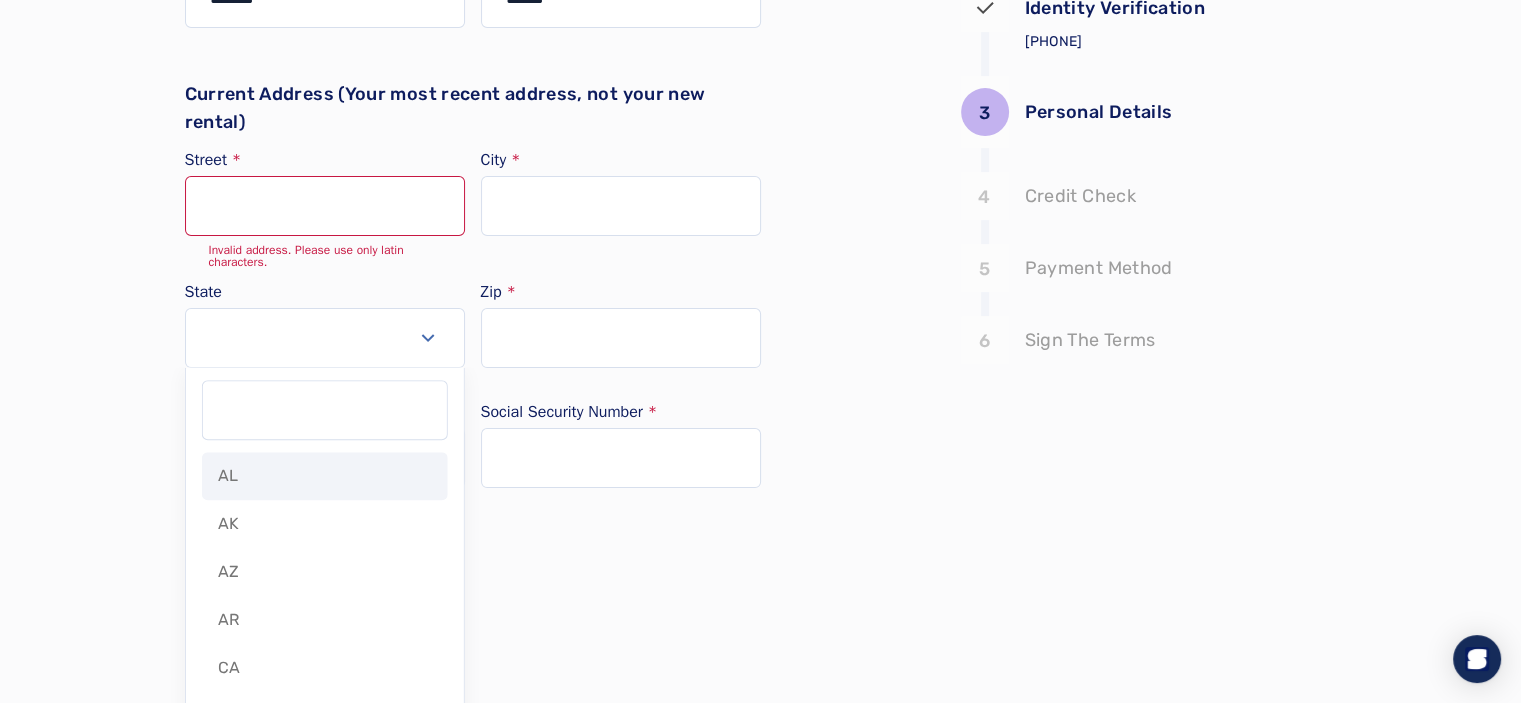 click on "3 Personal Details 4 5 6 Your Information Please fill out this form to complete your application. First Name ******* Last Name ****** Current Address (Your most recent address, not your new rental) Street Invalid address. Please use only latin characters. City State Zip Date of Birth Social Security Number Submit Information Confirm Your Application Details [NUMBER] [STREET], [APT], [CITY], [STATE], #[POSTAL_CODE] Deposit Amount: $830 [DATE] - [DATE] Identity Verification [PHONE] 3 Personal Details [FIRST] [LAST]  , ,  4 Credit Check Completed 5 Payment Method Fee amount of $0 Card ending in  6 Sign The Terms" at bounding box center [760, 186] 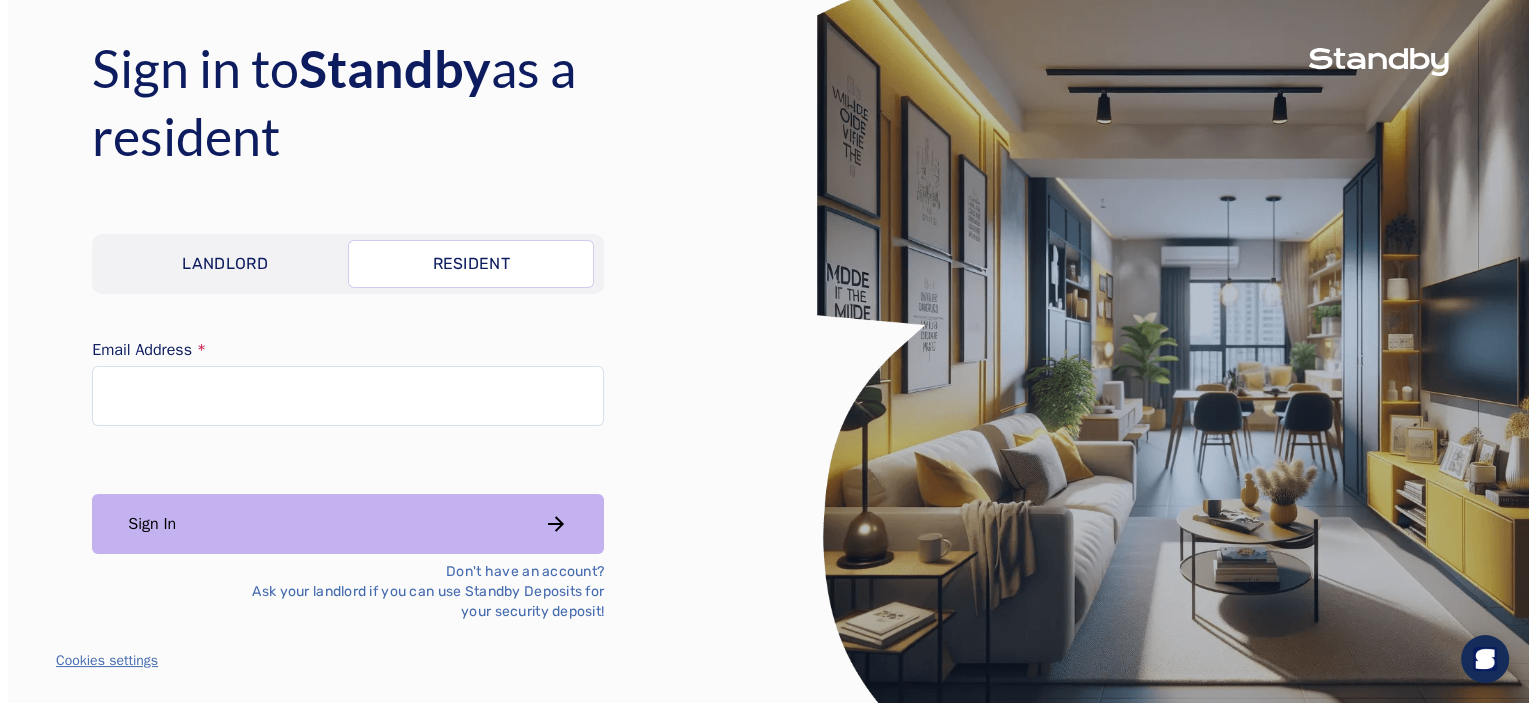 scroll, scrollTop: 0, scrollLeft: 0, axis: both 